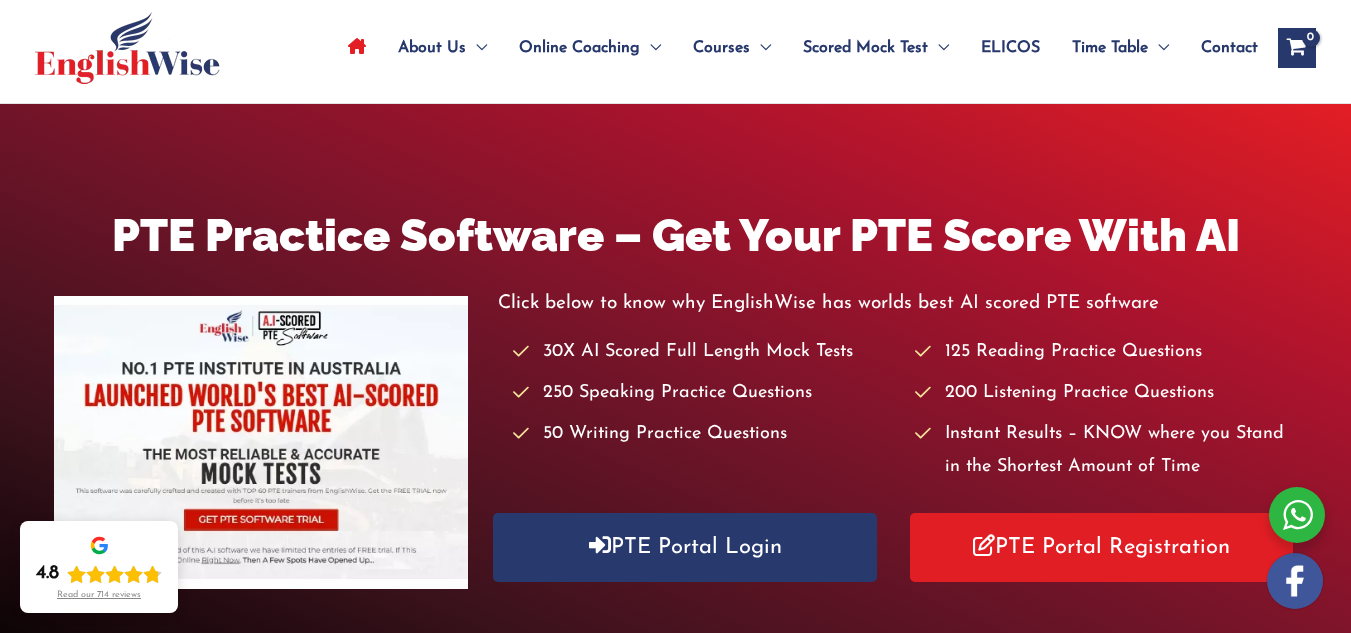 scroll, scrollTop: 100, scrollLeft: 0, axis: vertical 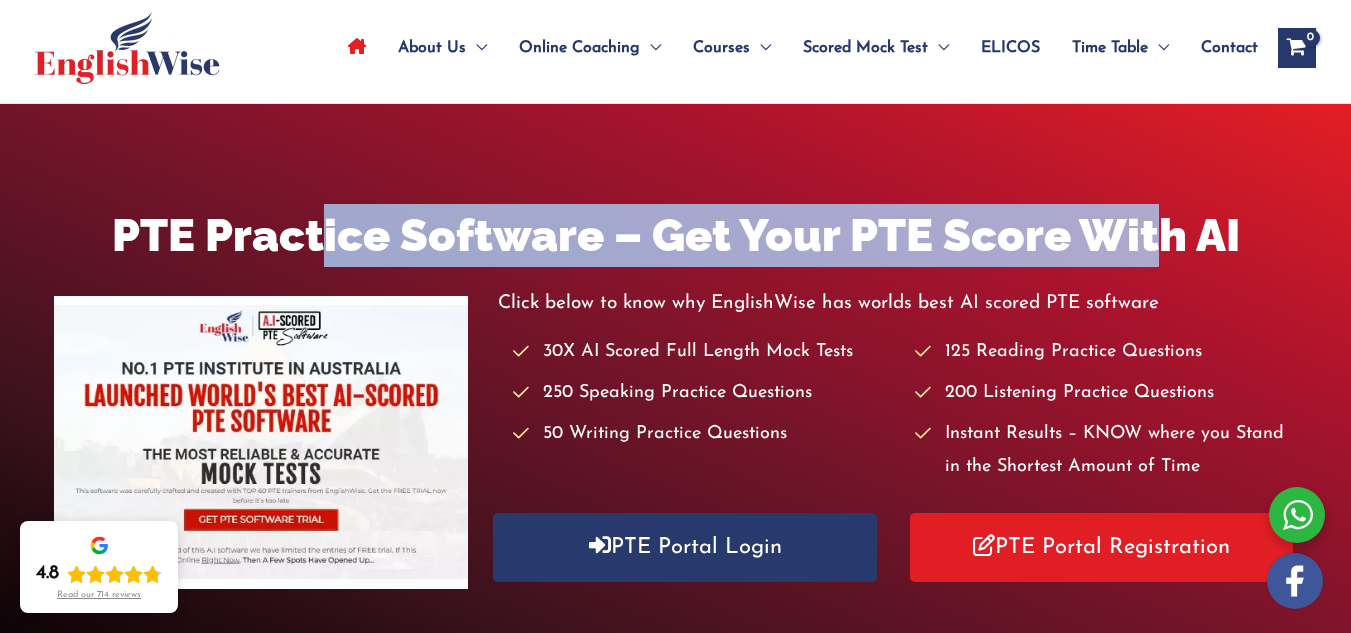 drag, startPoint x: 322, startPoint y: 243, endPoint x: 1163, endPoint y: 230, distance: 841.10046 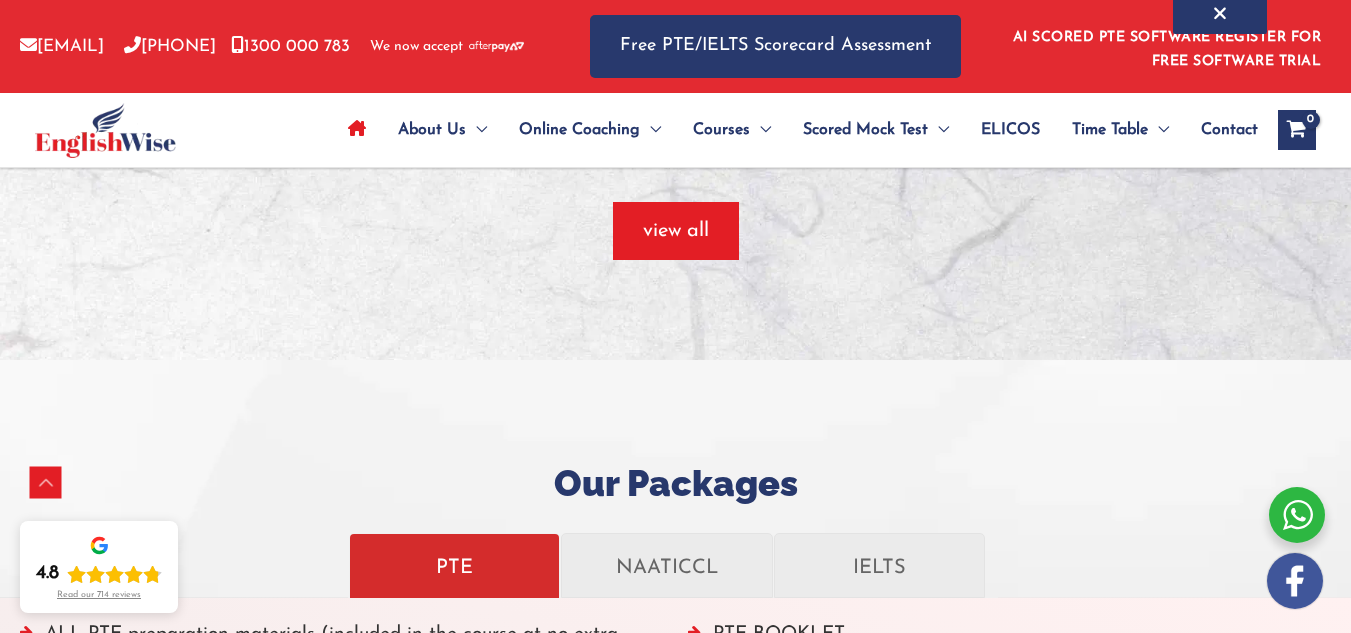 scroll, scrollTop: 2100, scrollLeft: 0, axis: vertical 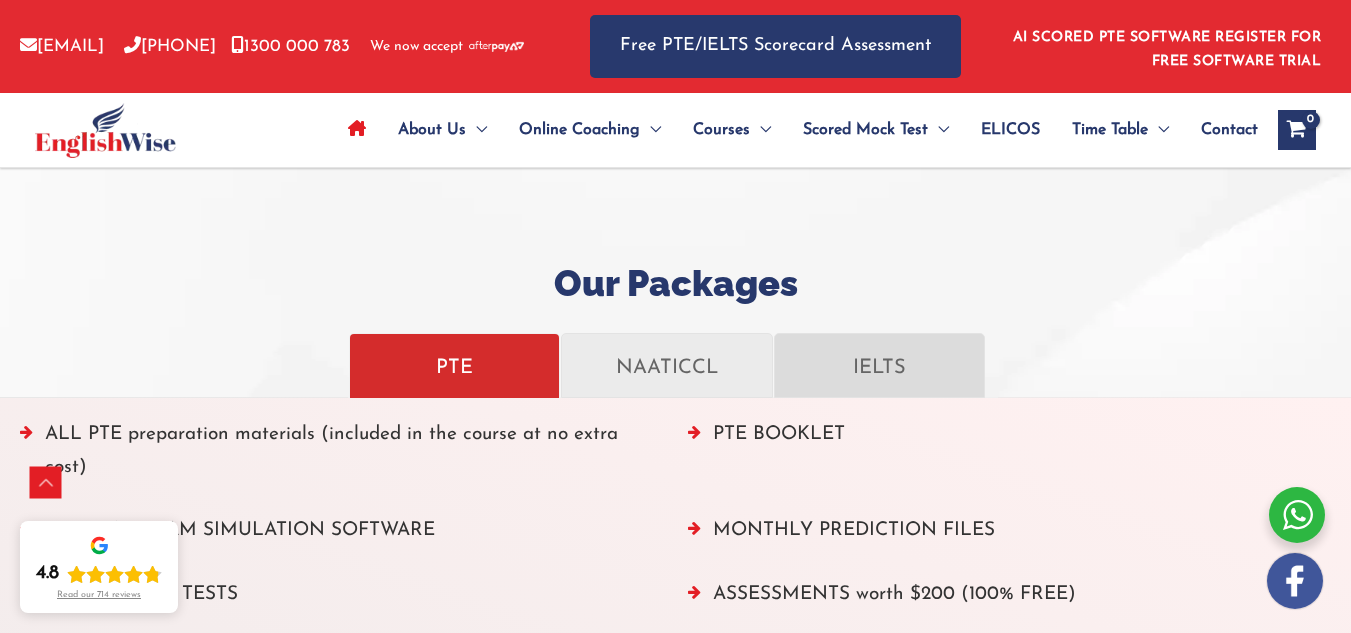 click on "IELTS" at bounding box center [879, 365] 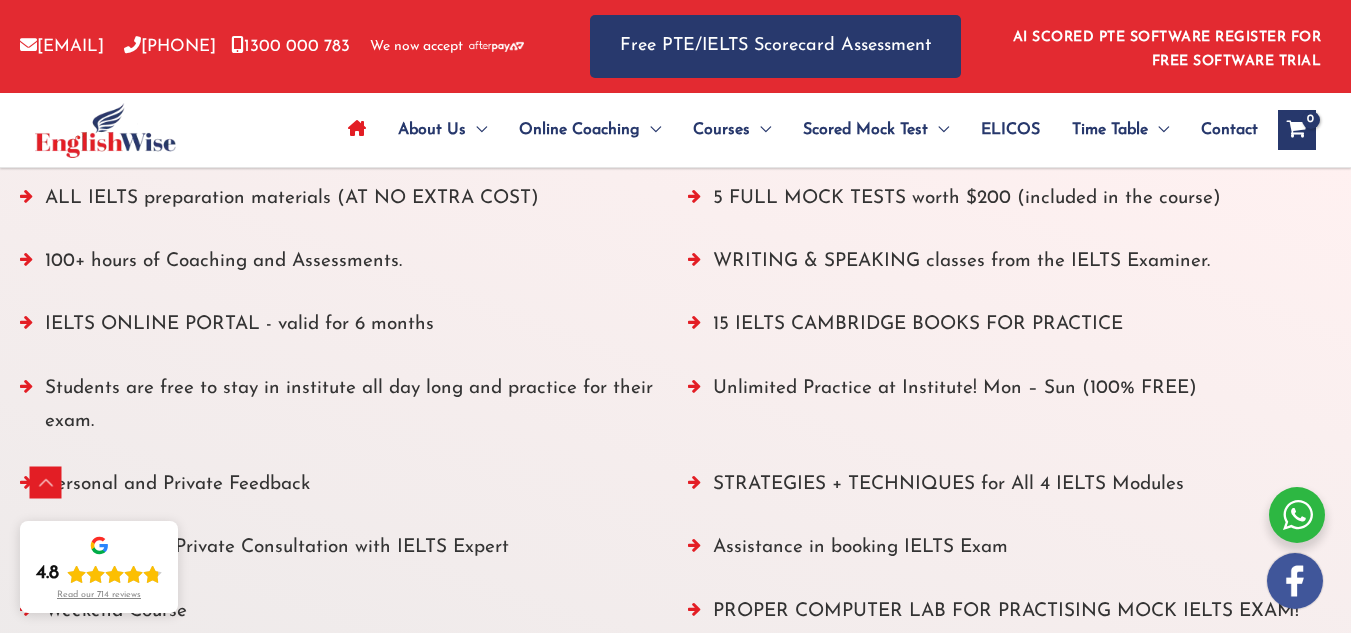 scroll, scrollTop: 2300, scrollLeft: 0, axis: vertical 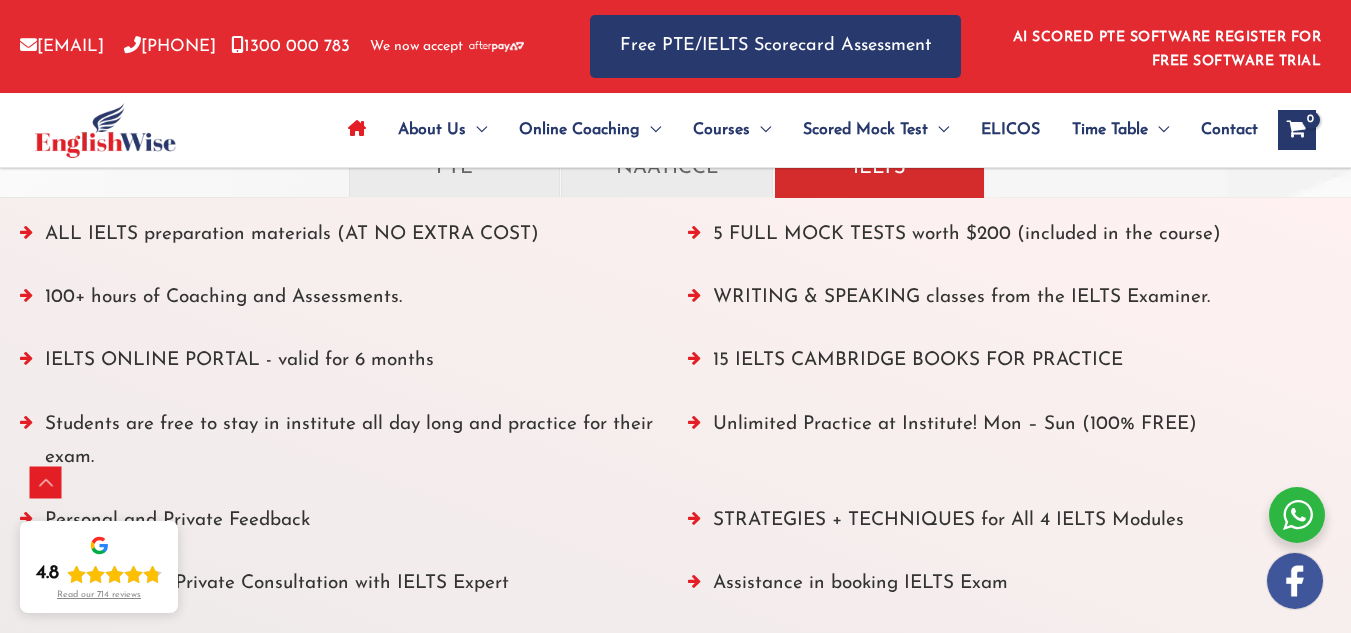drag, startPoint x: 77, startPoint y: 252, endPoint x: 247, endPoint y: 401, distance: 226.0553 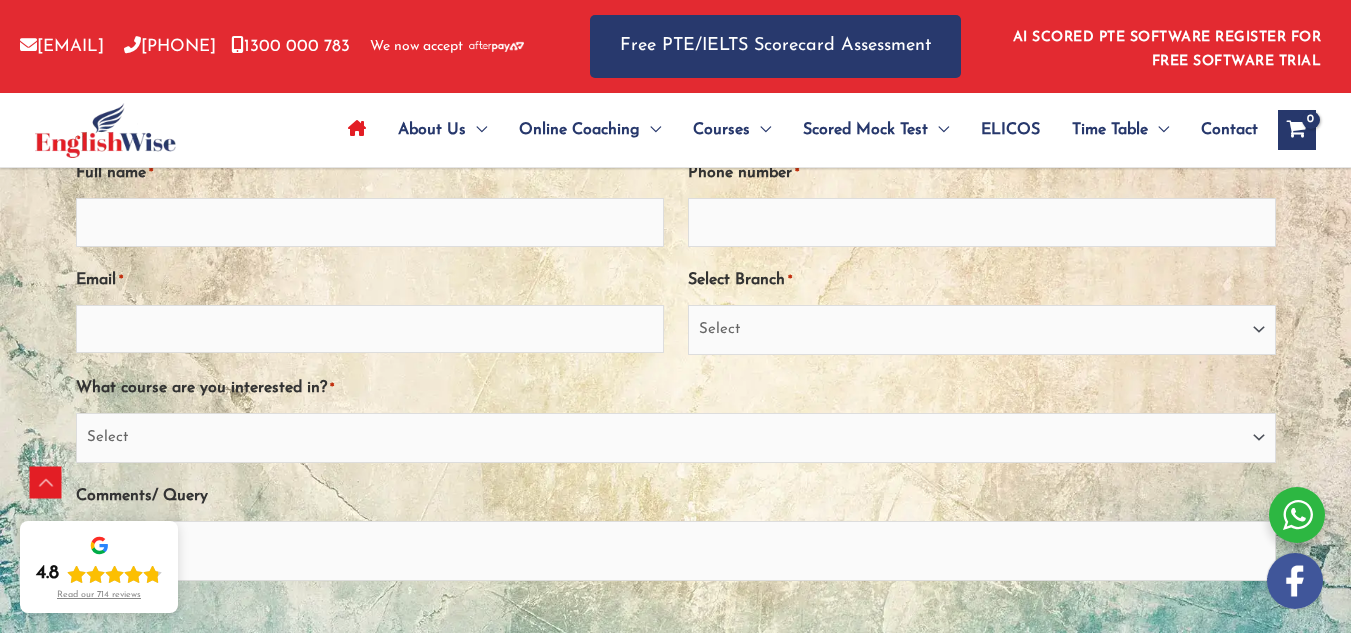 scroll, scrollTop: 4400, scrollLeft: 0, axis: vertical 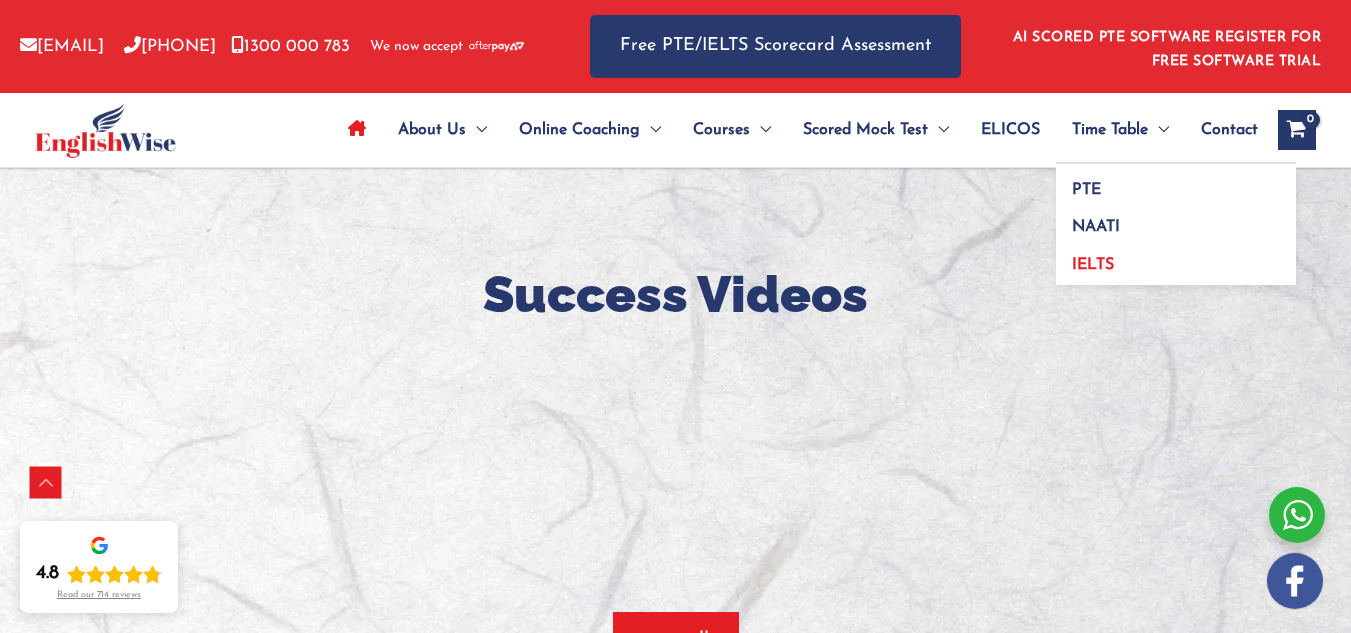 click on "IELTS" at bounding box center (1093, 265) 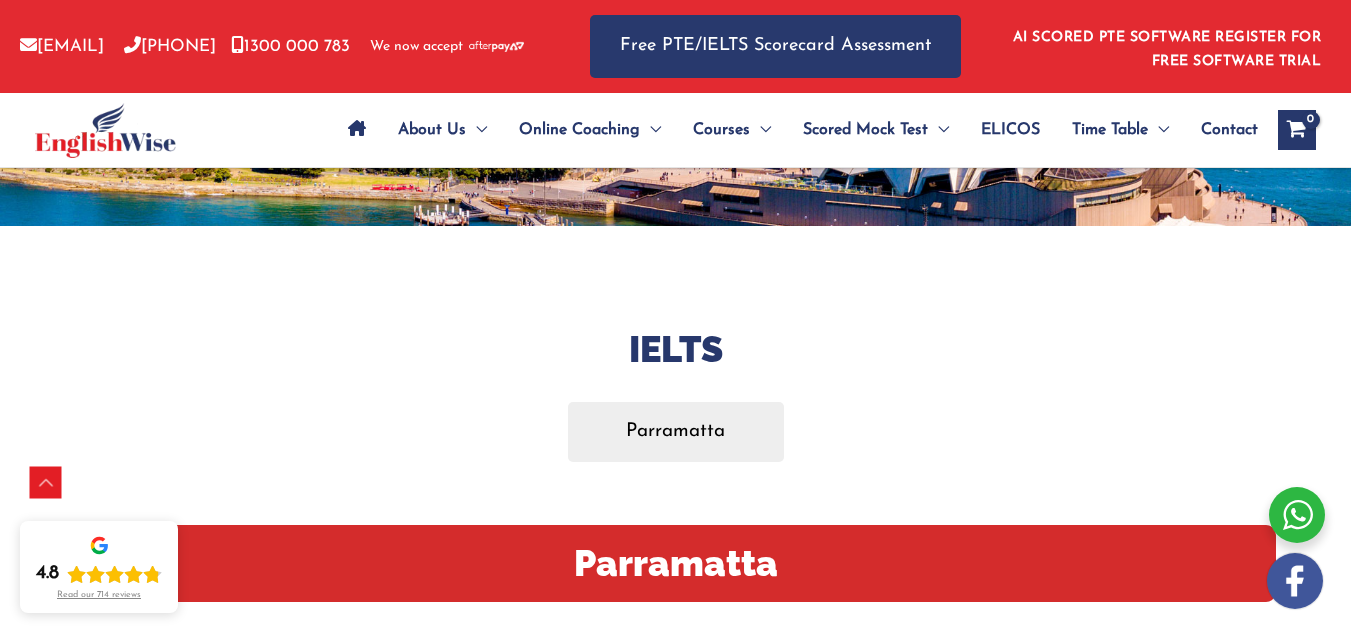 scroll, scrollTop: 500, scrollLeft: 0, axis: vertical 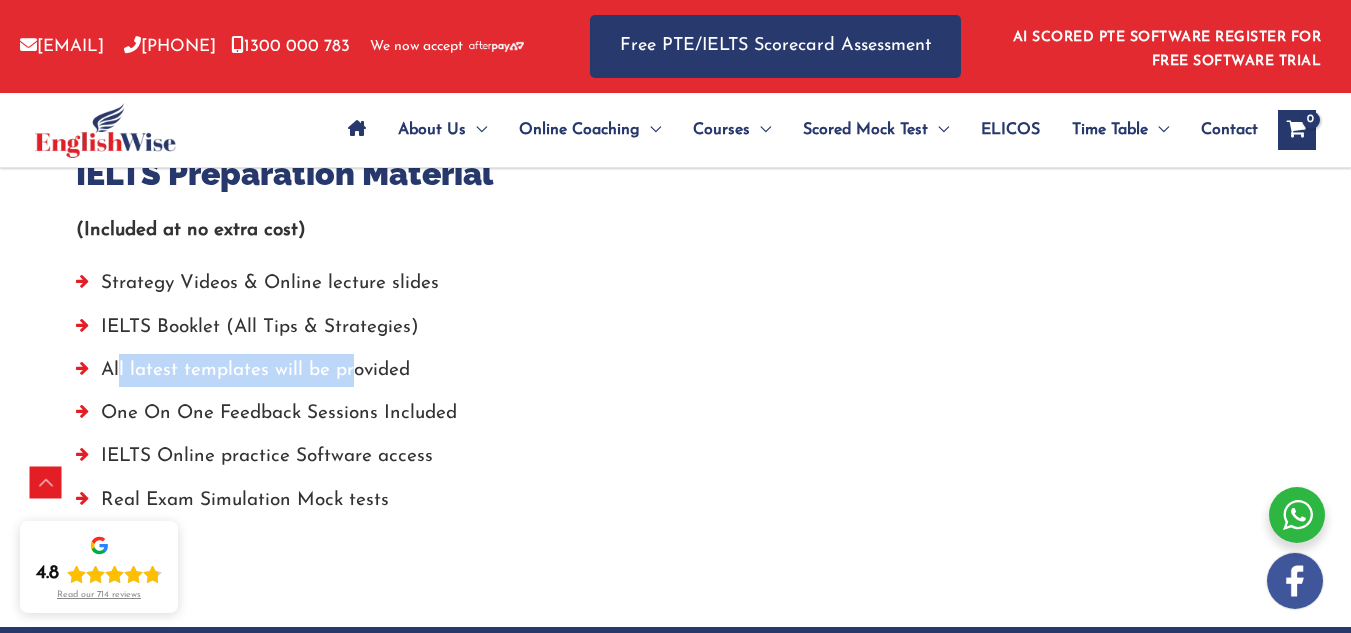 drag, startPoint x: 135, startPoint y: 345, endPoint x: 365, endPoint y: 343, distance: 230.0087 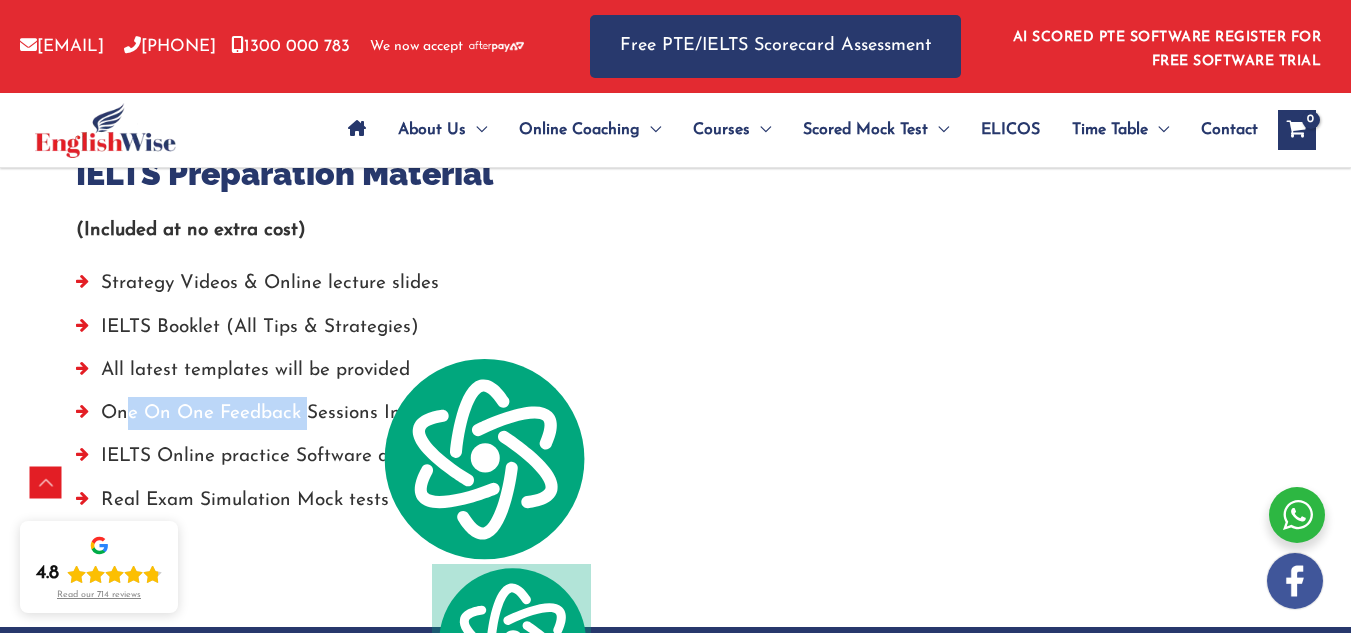 drag, startPoint x: 141, startPoint y: 396, endPoint x: 322, endPoint y: 391, distance: 181.06905 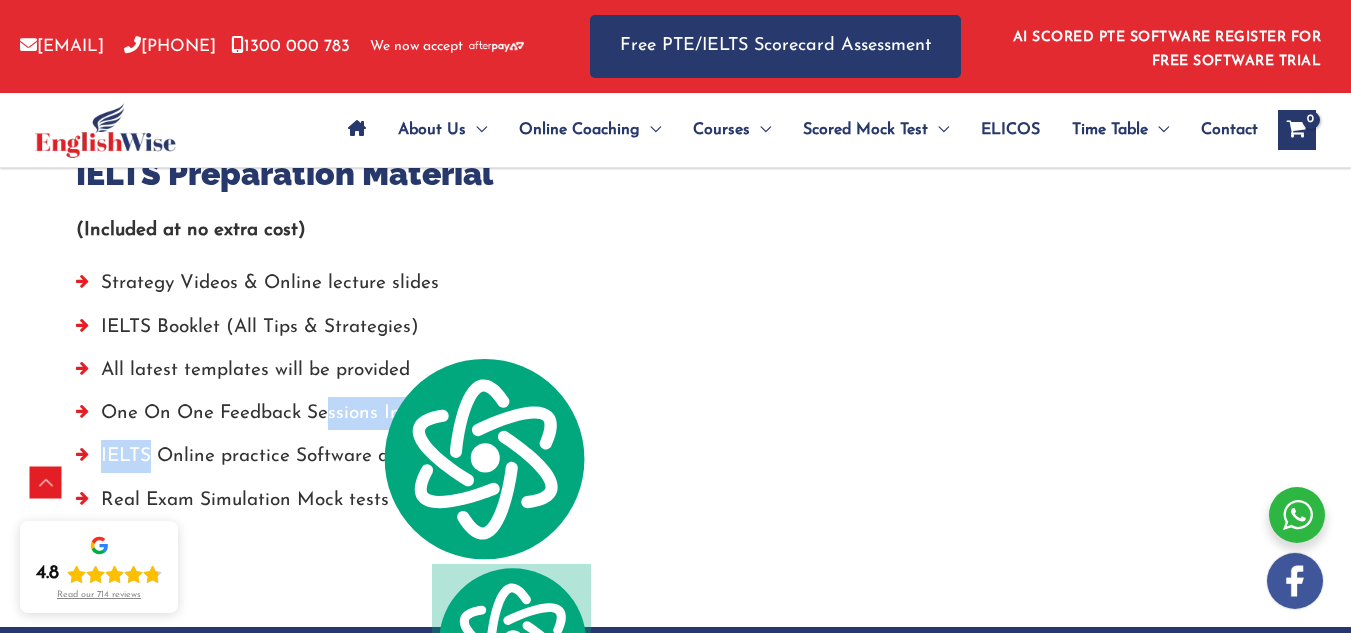 drag, startPoint x: 169, startPoint y: 434, endPoint x: 340, endPoint y: 418, distance: 171.7469 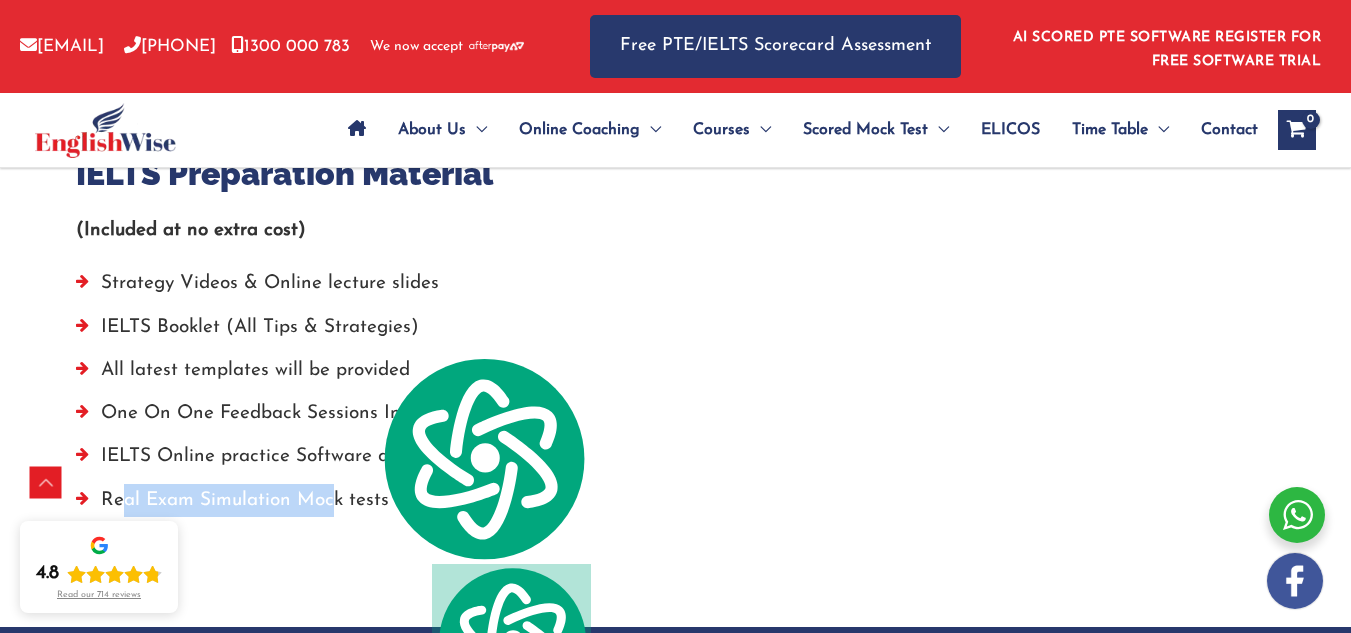 drag, startPoint x: 157, startPoint y: 477, endPoint x: 349, endPoint y: 464, distance: 192.4396 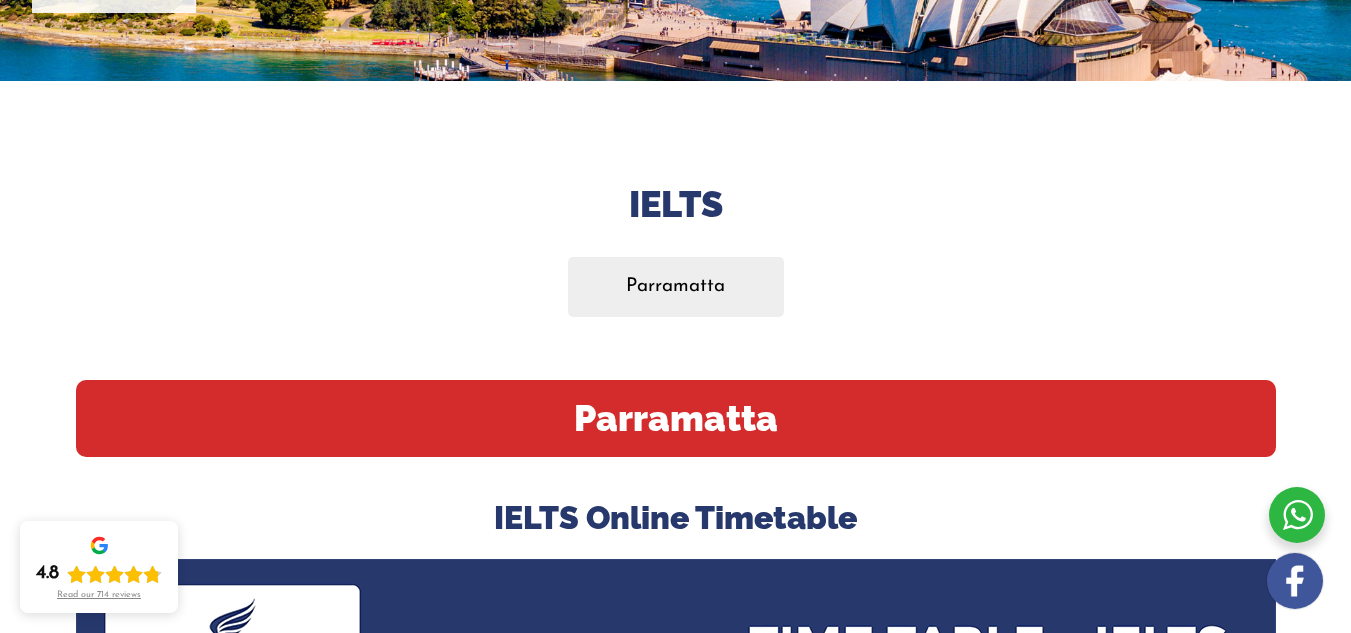 scroll, scrollTop: 0, scrollLeft: 0, axis: both 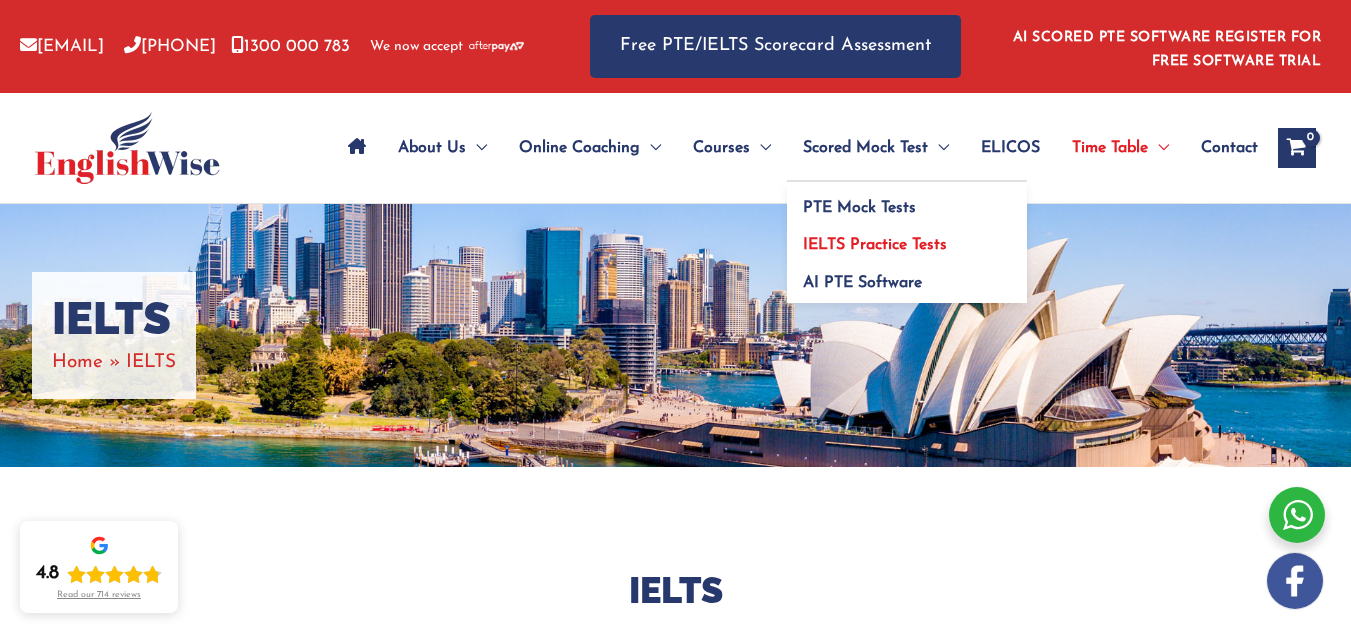 click on "IELTS Practice Tests" at bounding box center [875, 245] 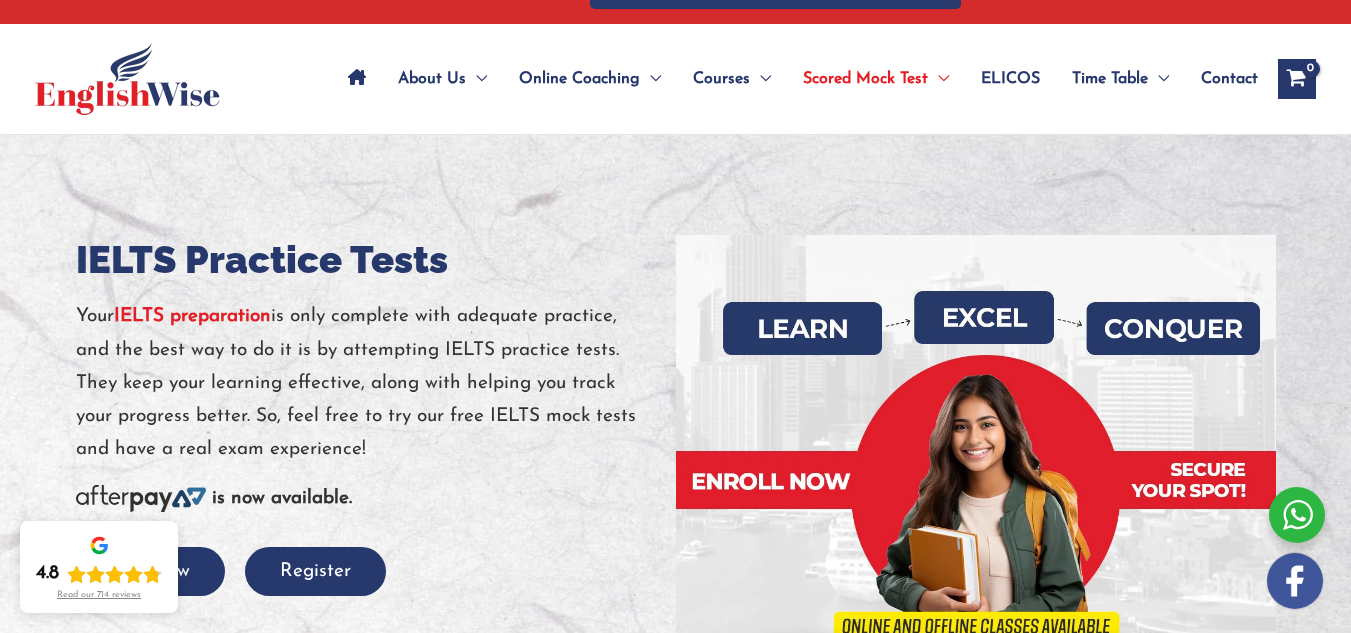 scroll, scrollTop: 200, scrollLeft: 0, axis: vertical 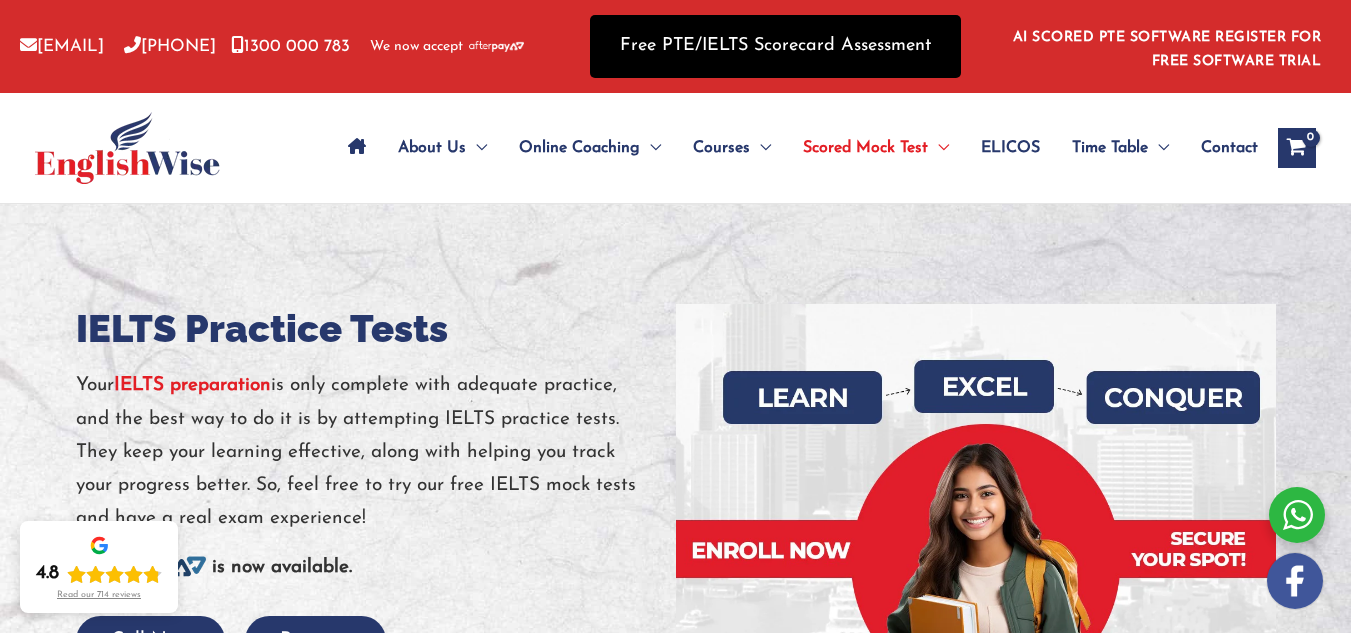 click on "Free PTE/IELTS Scorecard Assessment" at bounding box center (775, 46) 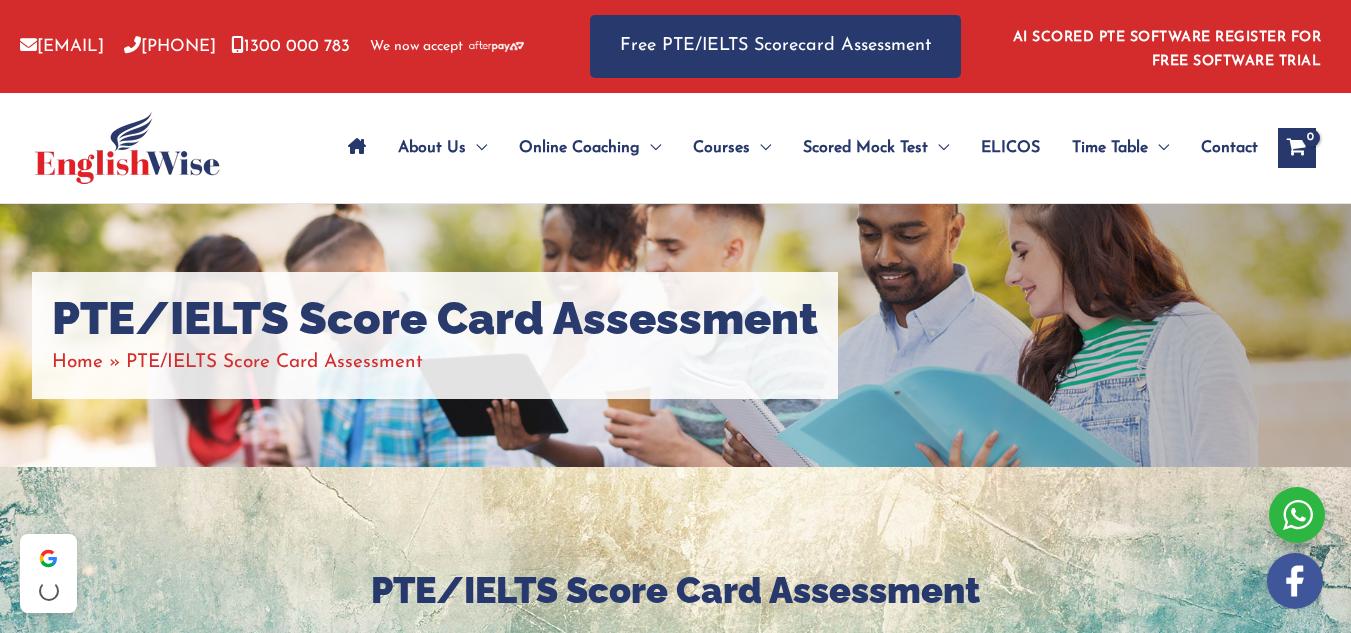scroll, scrollTop: 0, scrollLeft: 0, axis: both 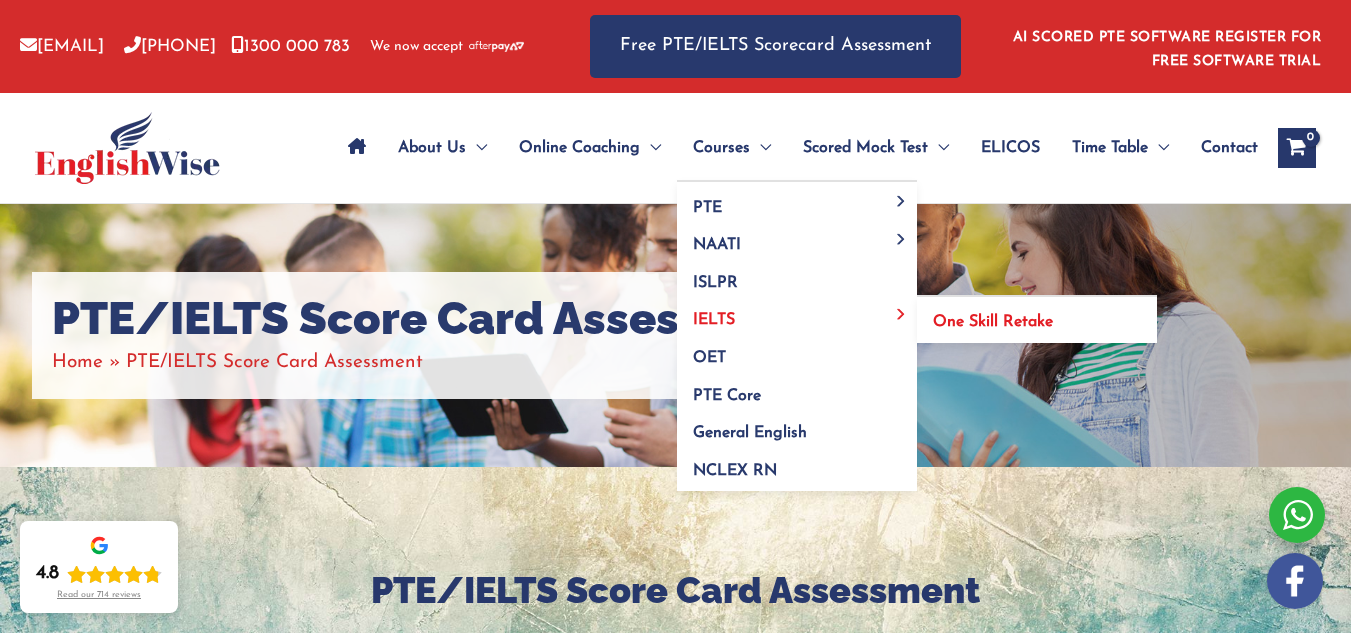 click on "One Skill Retake" at bounding box center (993, 322) 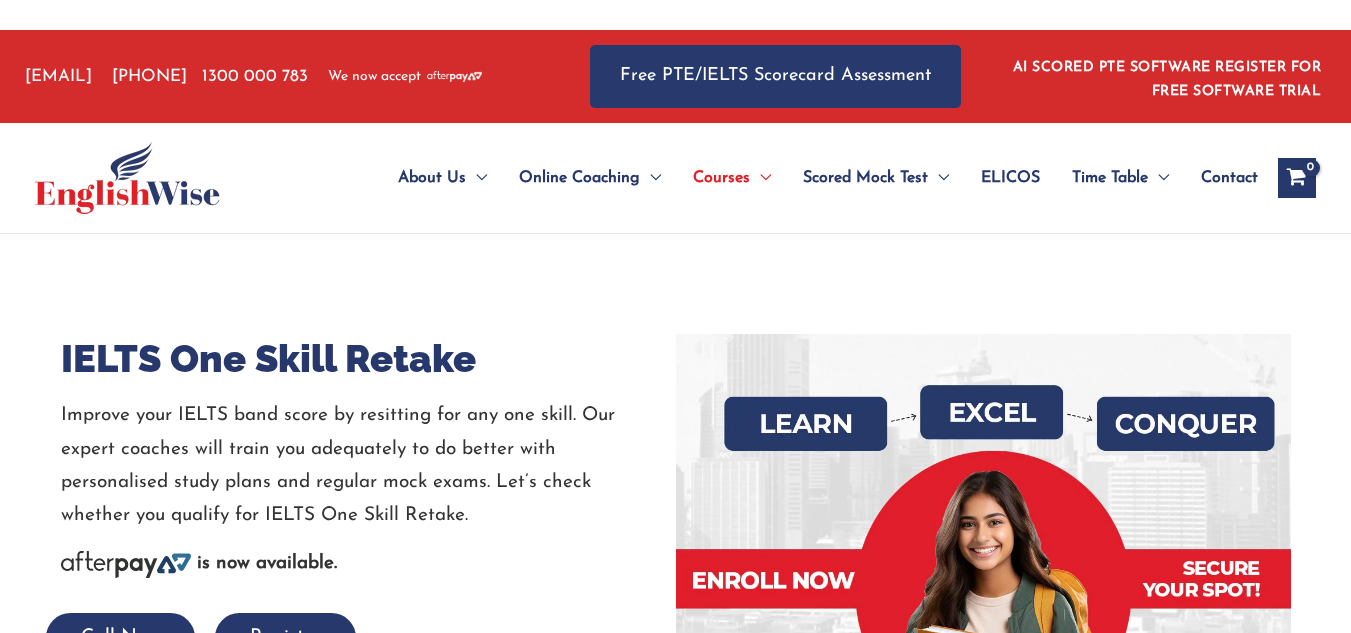 scroll, scrollTop: 0, scrollLeft: 0, axis: both 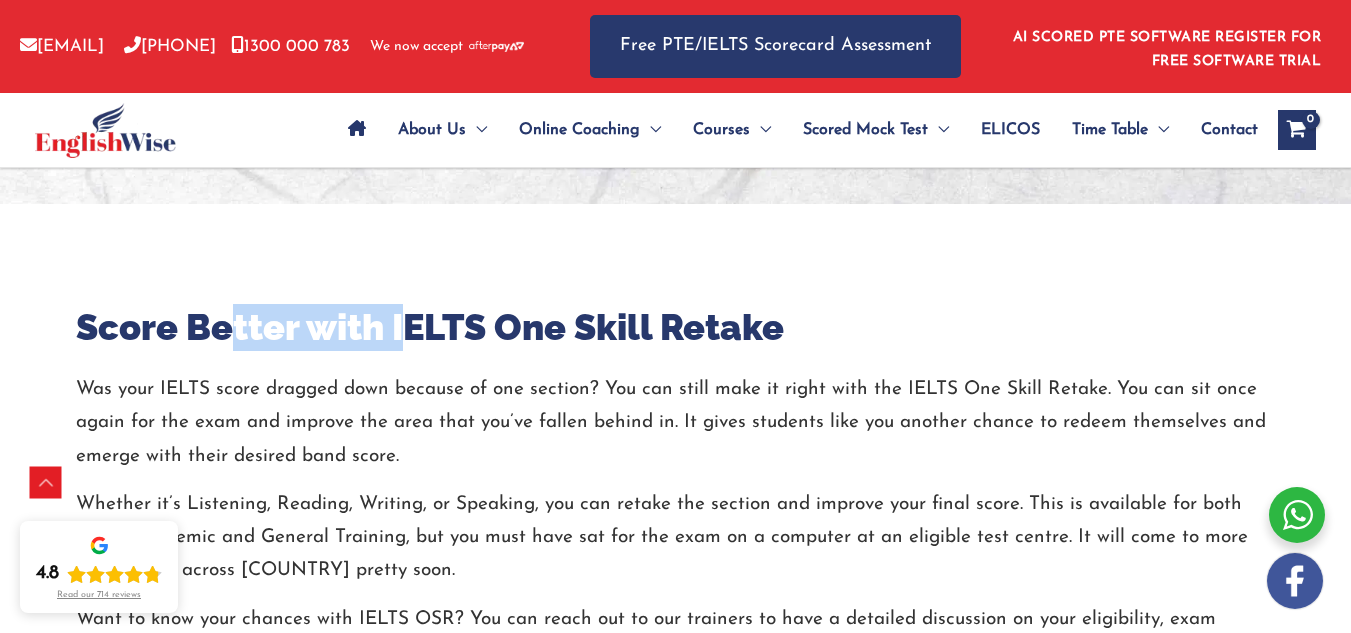 drag, startPoint x: 300, startPoint y: 348, endPoint x: 512, endPoint y: 335, distance: 212.39821 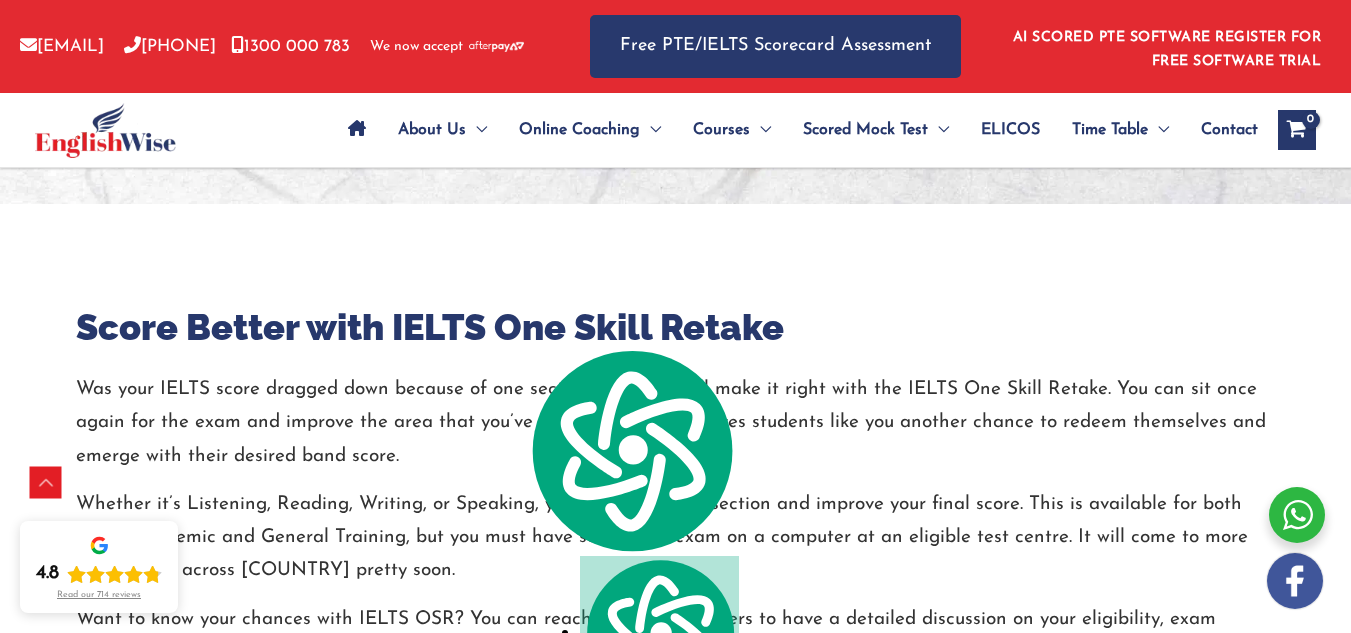 click on "Was your IELTS score dragged down because of one section? You can still make it right with the IELTS One Skill Retake. You can sit once again for the exam and improve the area that you’ve fallen behind in. It gives students like you another chance to redeem themselves and emerge with their desired band score." at bounding box center [676, 423] 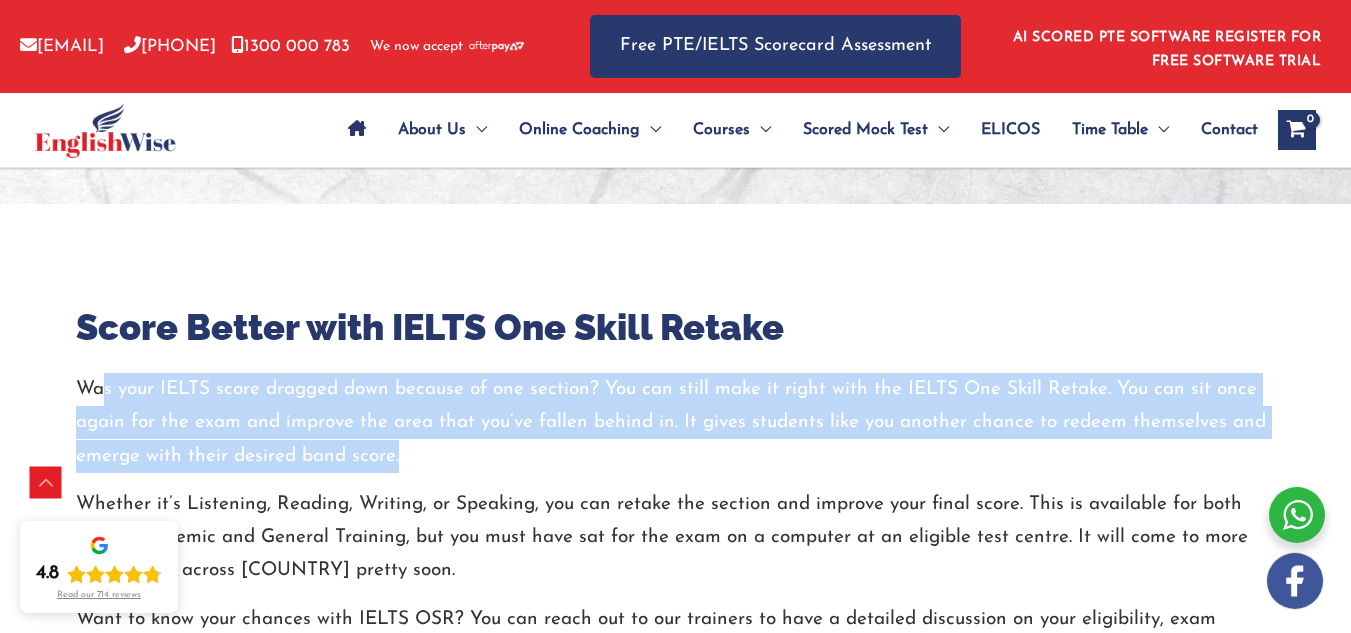 drag, startPoint x: 136, startPoint y: 403, endPoint x: 721, endPoint y: 464, distance: 588.17175 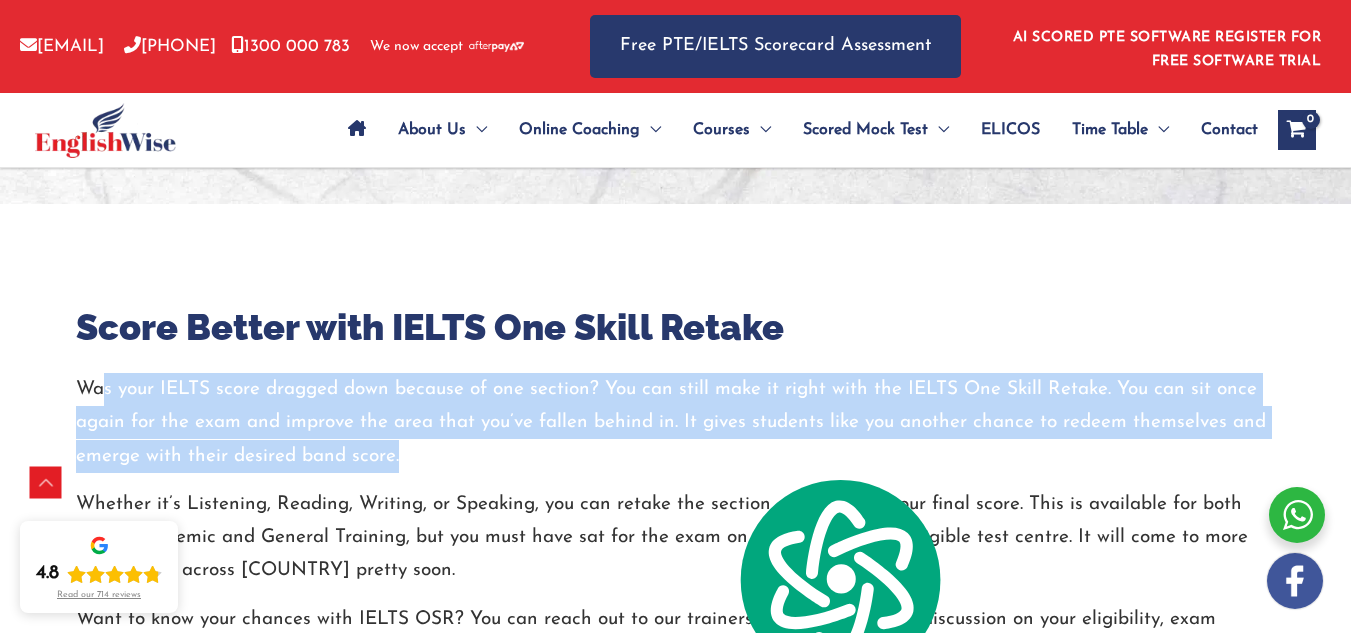 scroll, scrollTop: 1000, scrollLeft: 0, axis: vertical 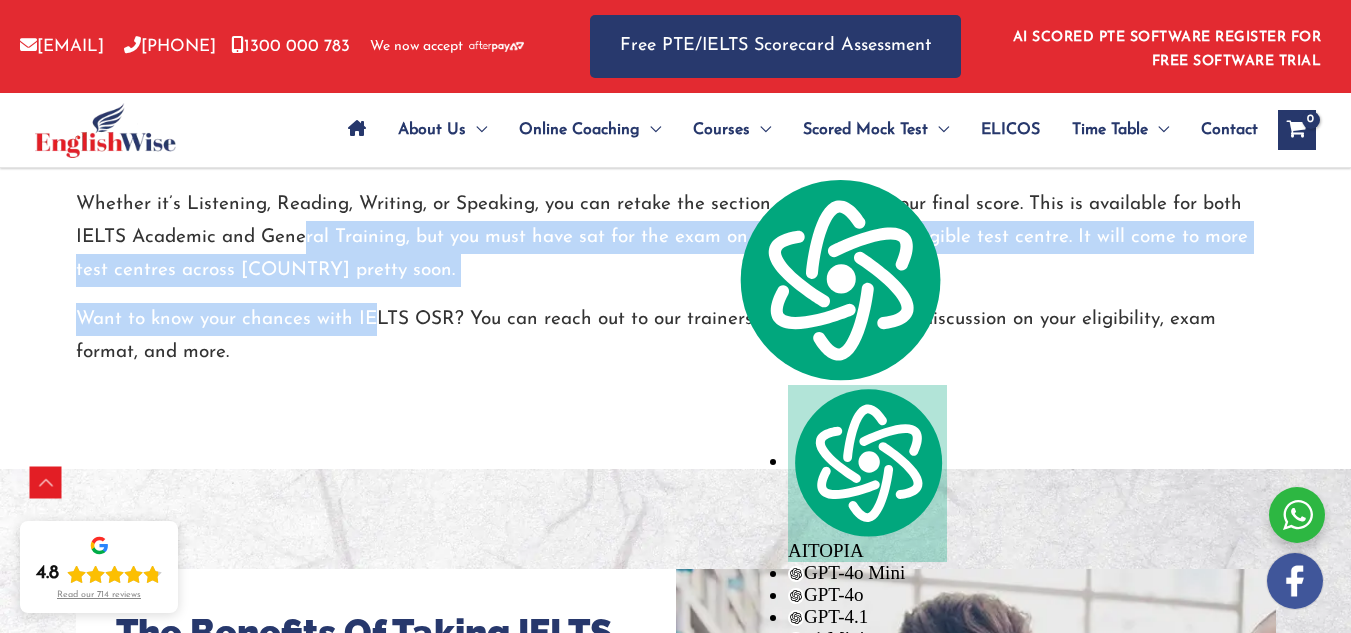 drag, startPoint x: 378, startPoint y: 250, endPoint x: 403, endPoint y: 329, distance: 82.86133 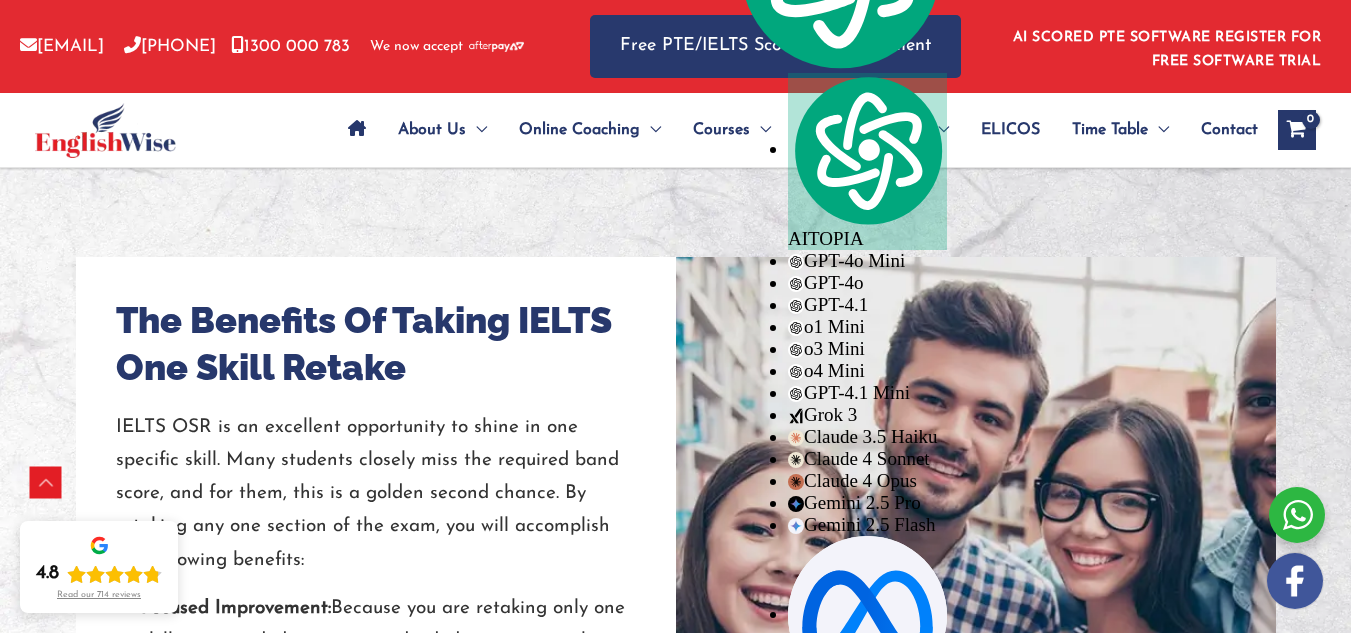 scroll, scrollTop: 1600, scrollLeft: 0, axis: vertical 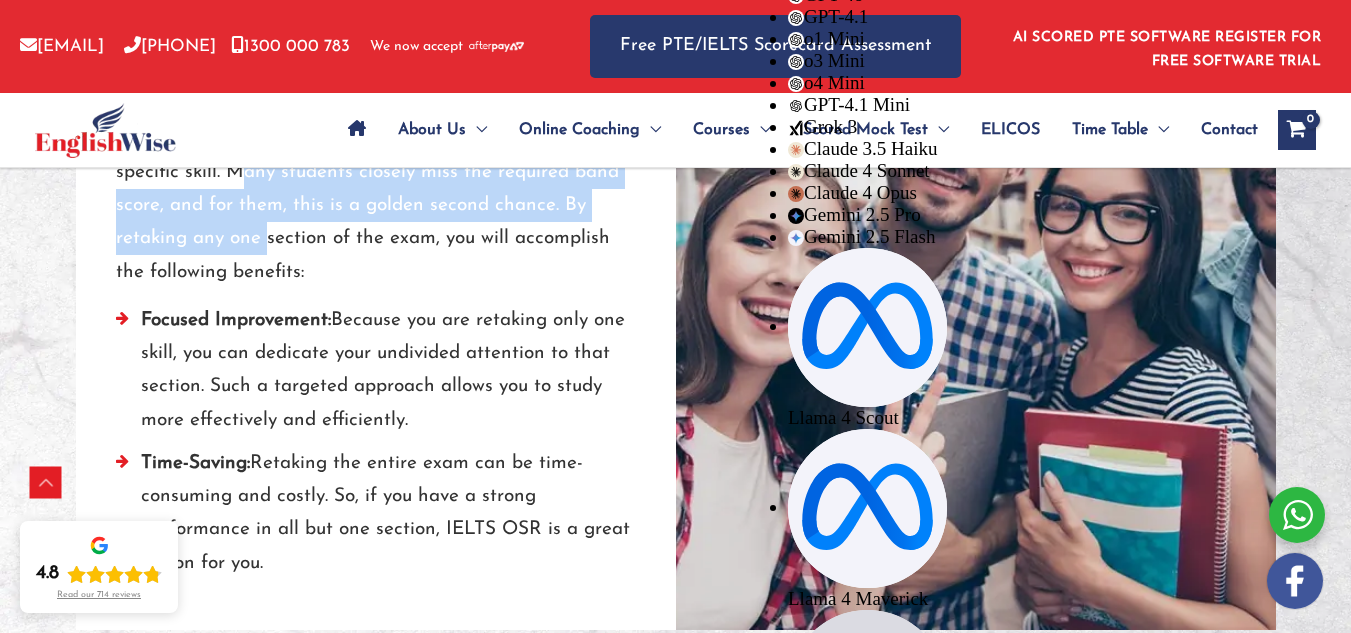 drag, startPoint x: 260, startPoint y: 191, endPoint x: 283, endPoint y: 283, distance: 94.83143 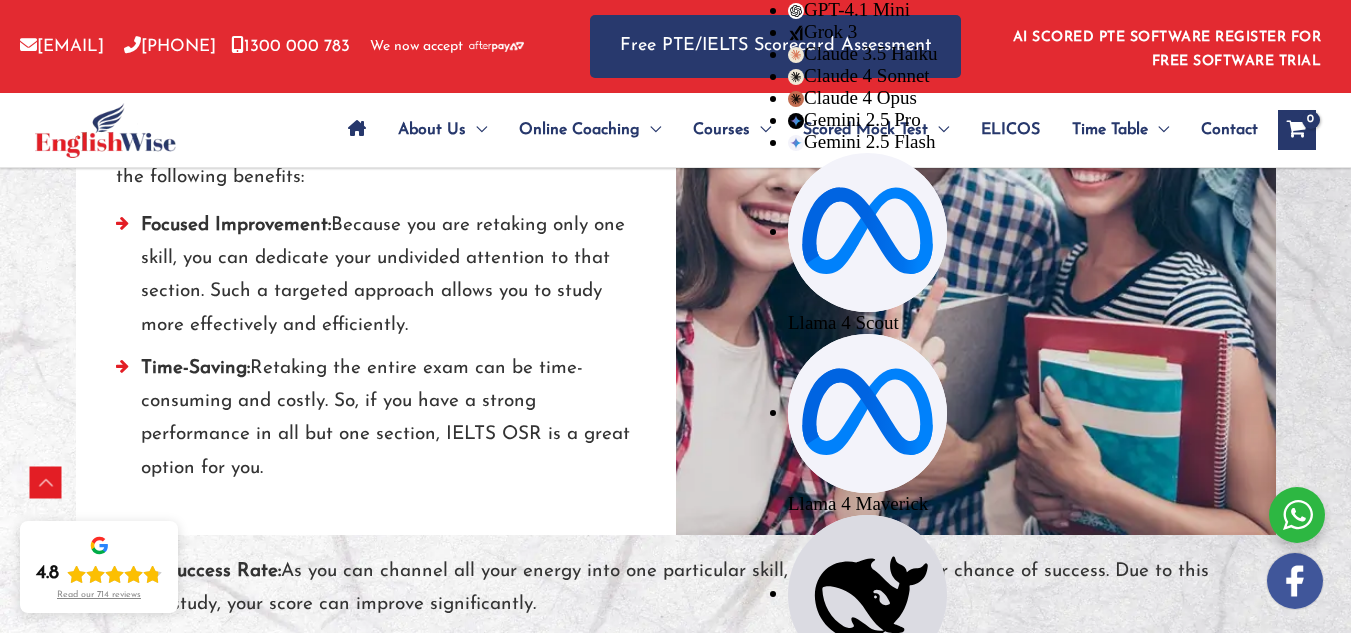 scroll, scrollTop: 1800, scrollLeft: 0, axis: vertical 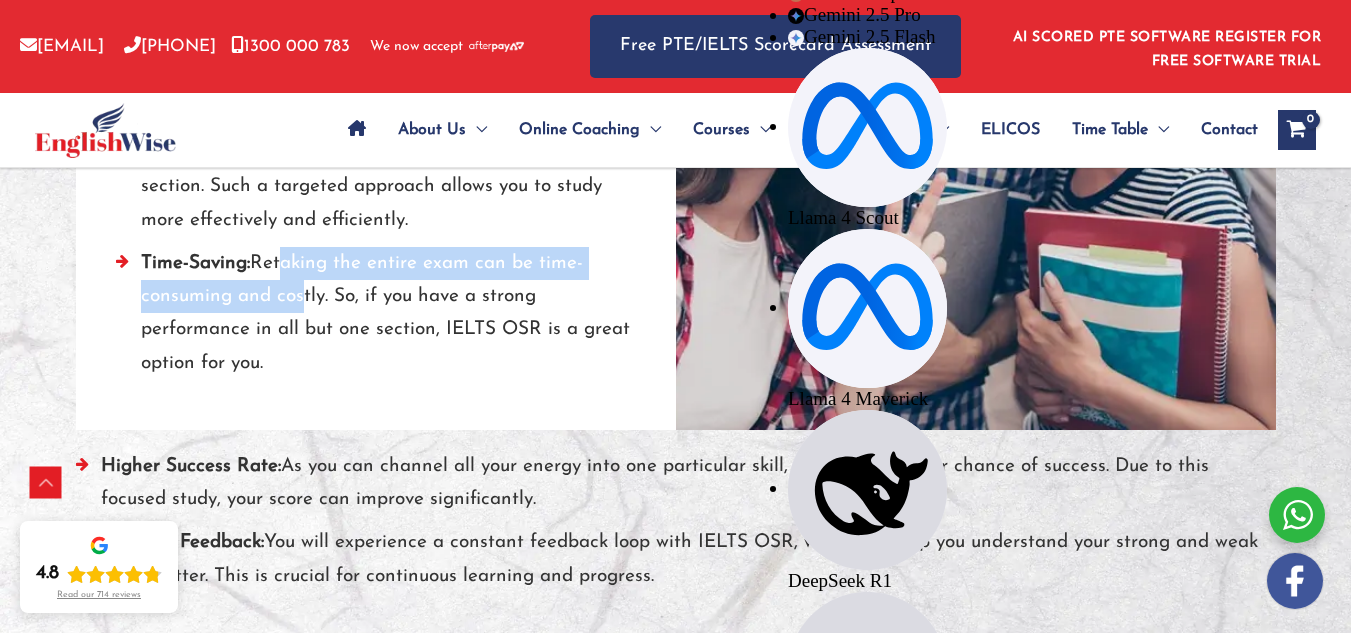drag, startPoint x: 294, startPoint y: 296, endPoint x: 308, endPoint y: 351, distance: 56.753853 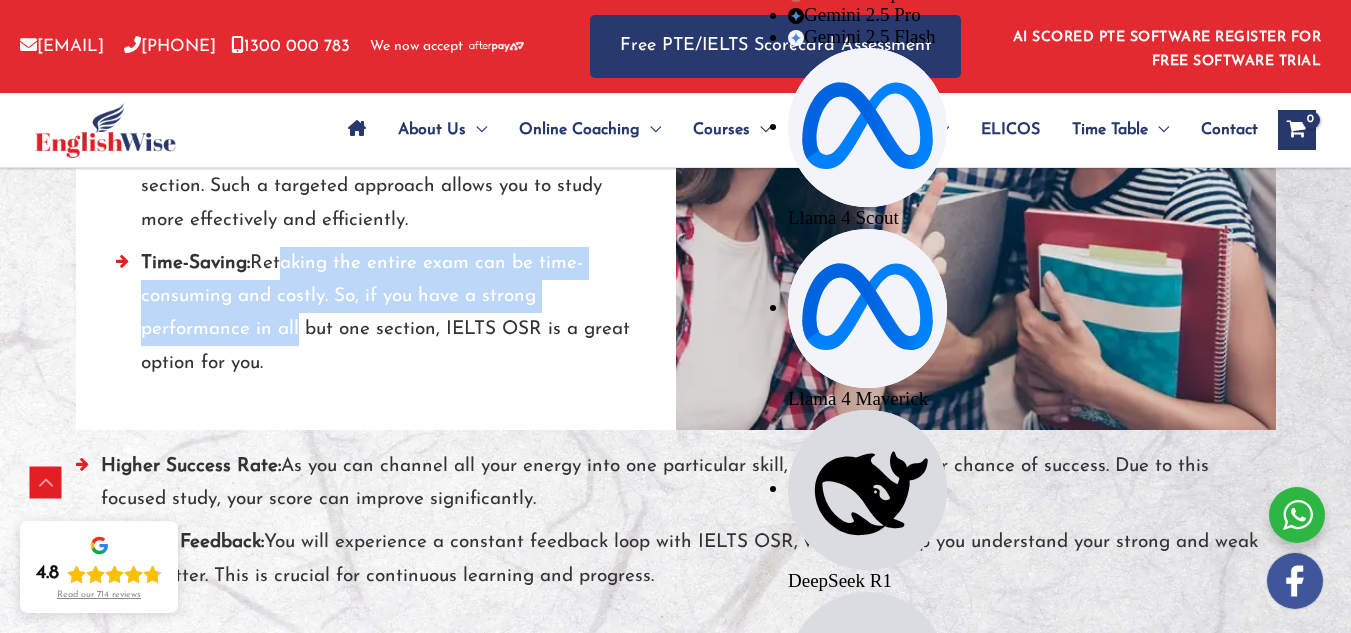 click on "Time-Saving:  Retaking the entire exam can be time-consuming and costly. So, if you have a strong performance in all but one section, IELTS OSR is a great option for you." at bounding box center (376, 318) 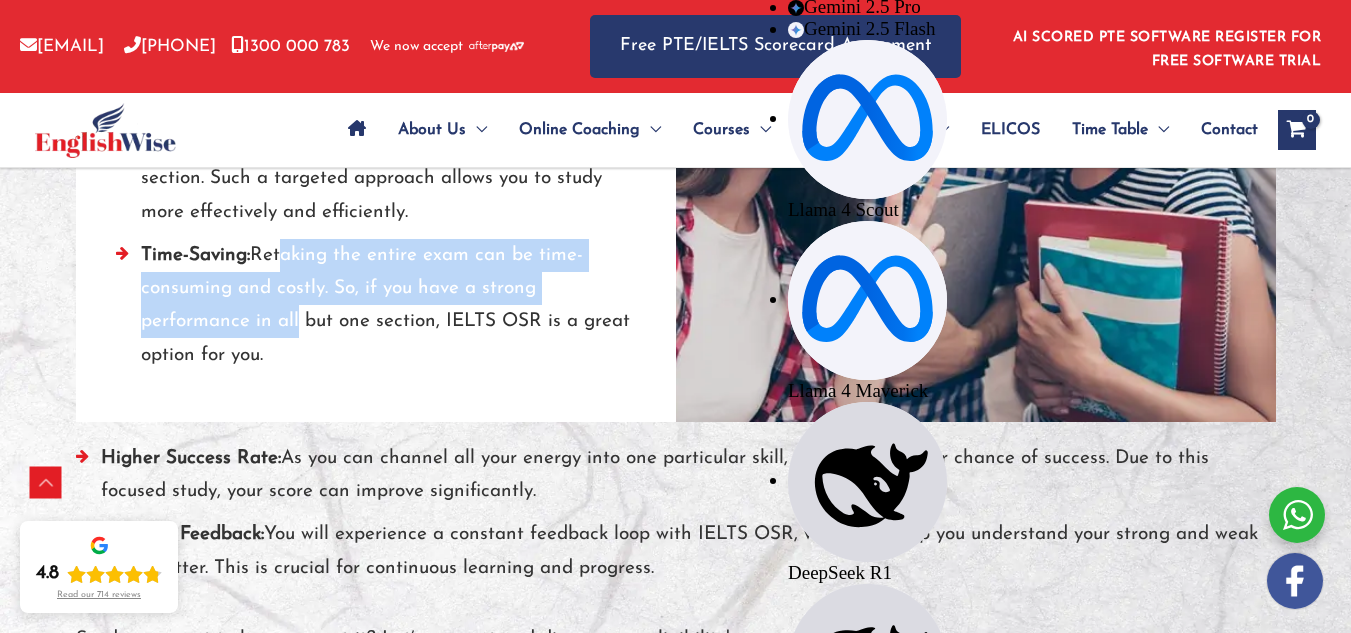 scroll, scrollTop: 2200, scrollLeft: 0, axis: vertical 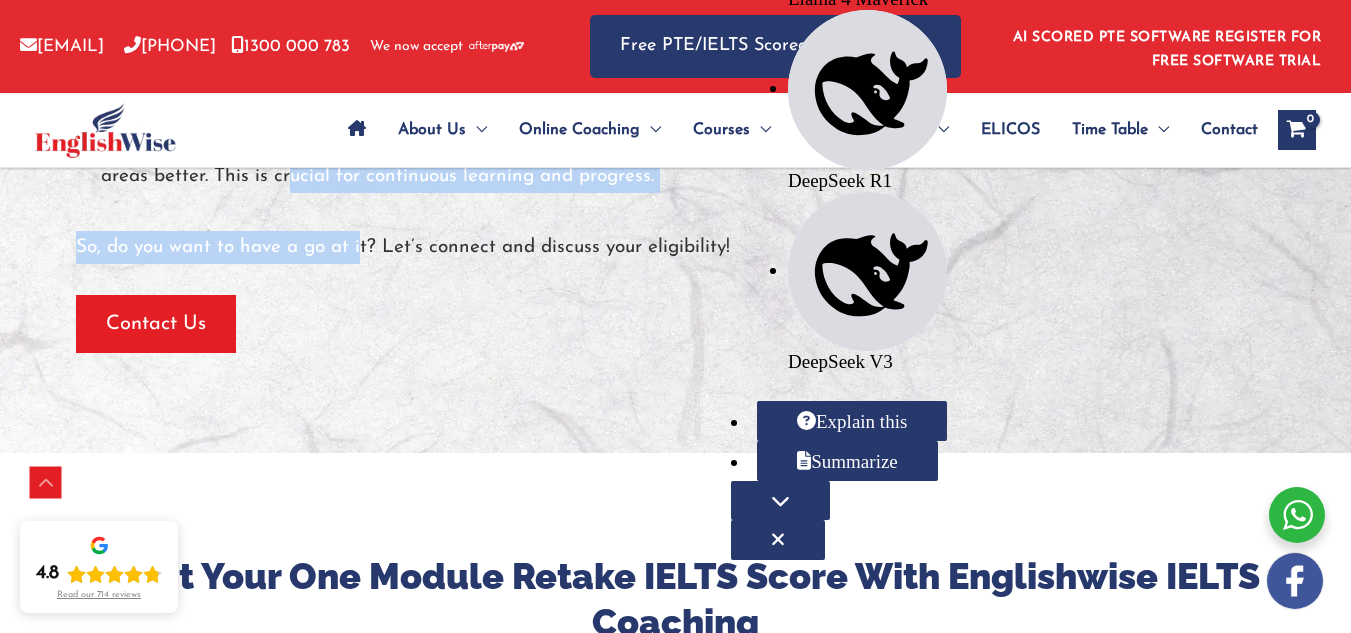 drag, startPoint x: 366, startPoint y: 217, endPoint x: 392, endPoint y: 280, distance: 68.154236 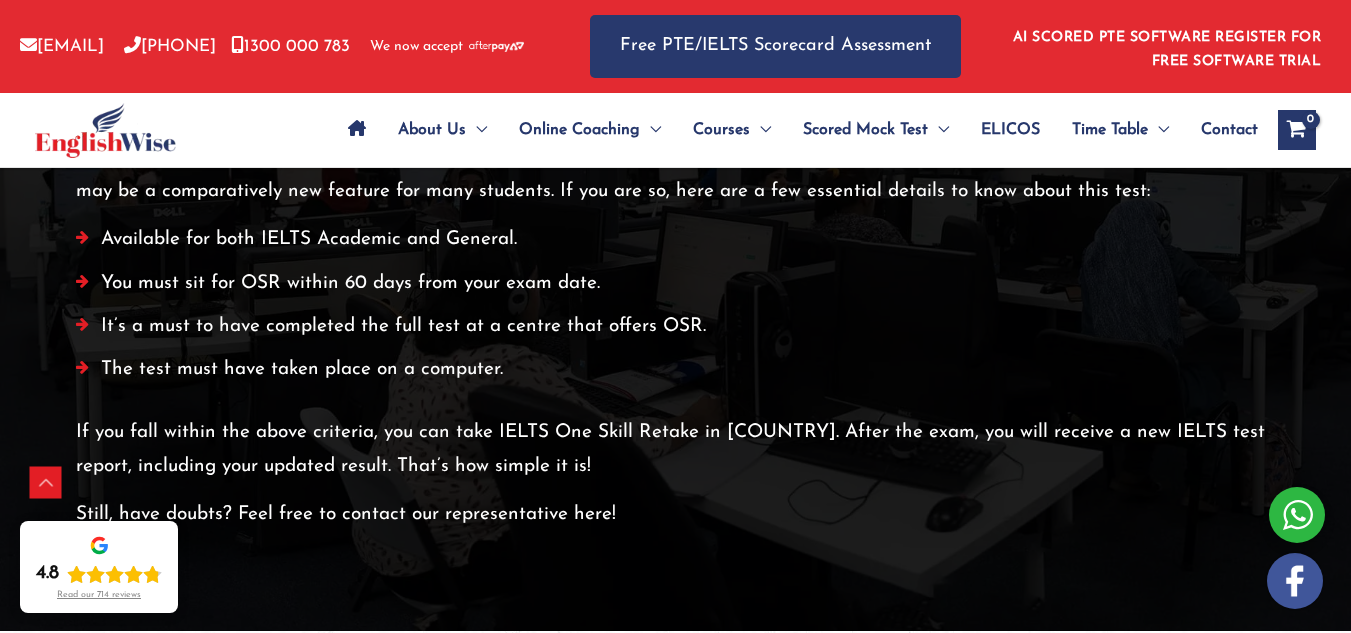 scroll, scrollTop: 3600, scrollLeft: 0, axis: vertical 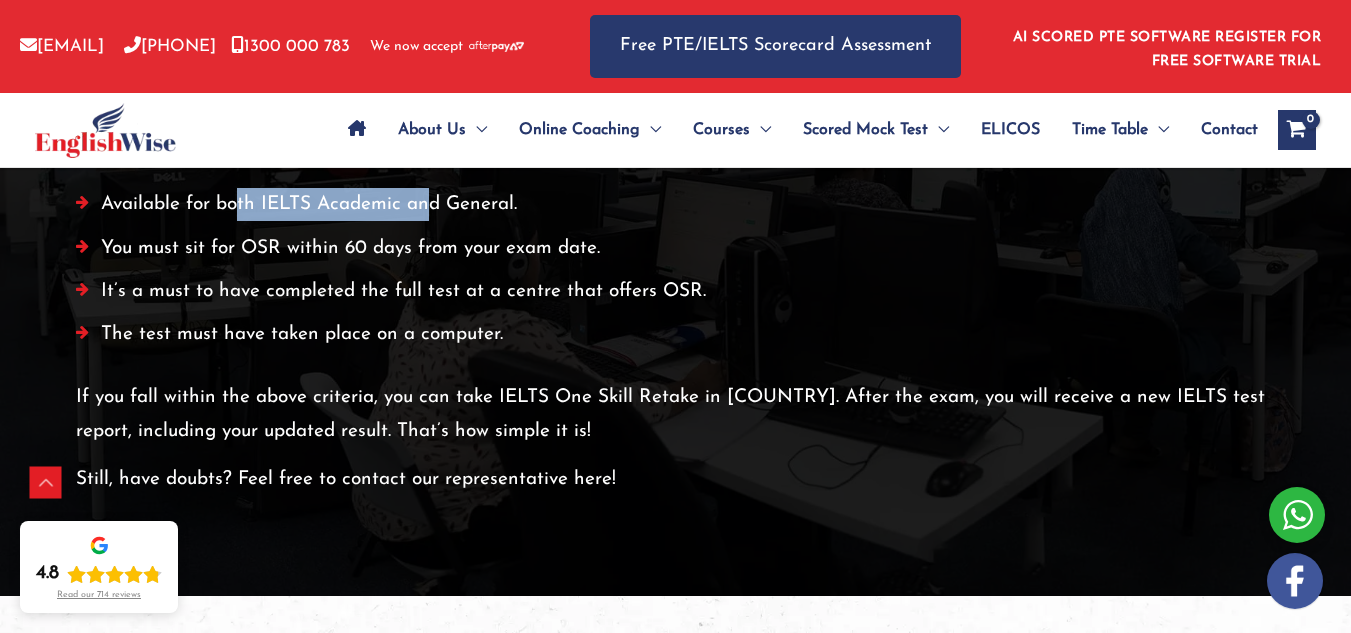 drag, startPoint x: 249, startPoint y: 277, endPoint x: 445, endPoint y: 287, distance: 196.25494 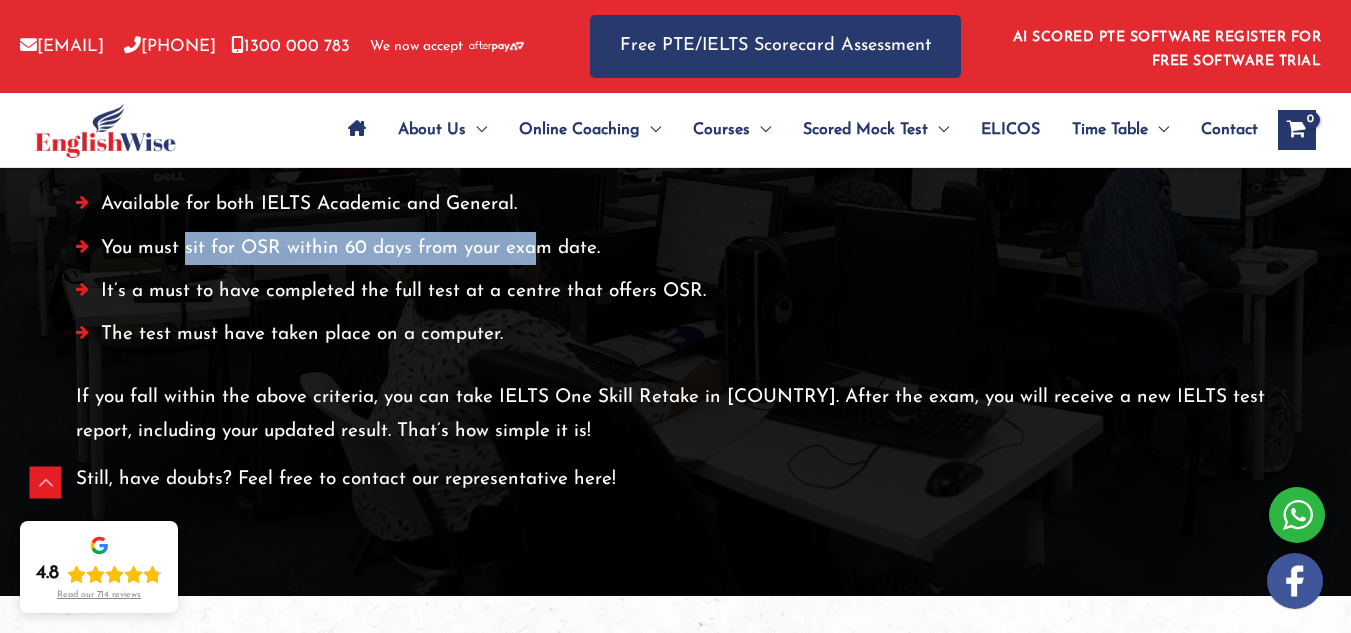 drag, startPoint x: 198, startPoint y: 327, endPoint x: 552, endPoint y: 334, distance: 354.0692 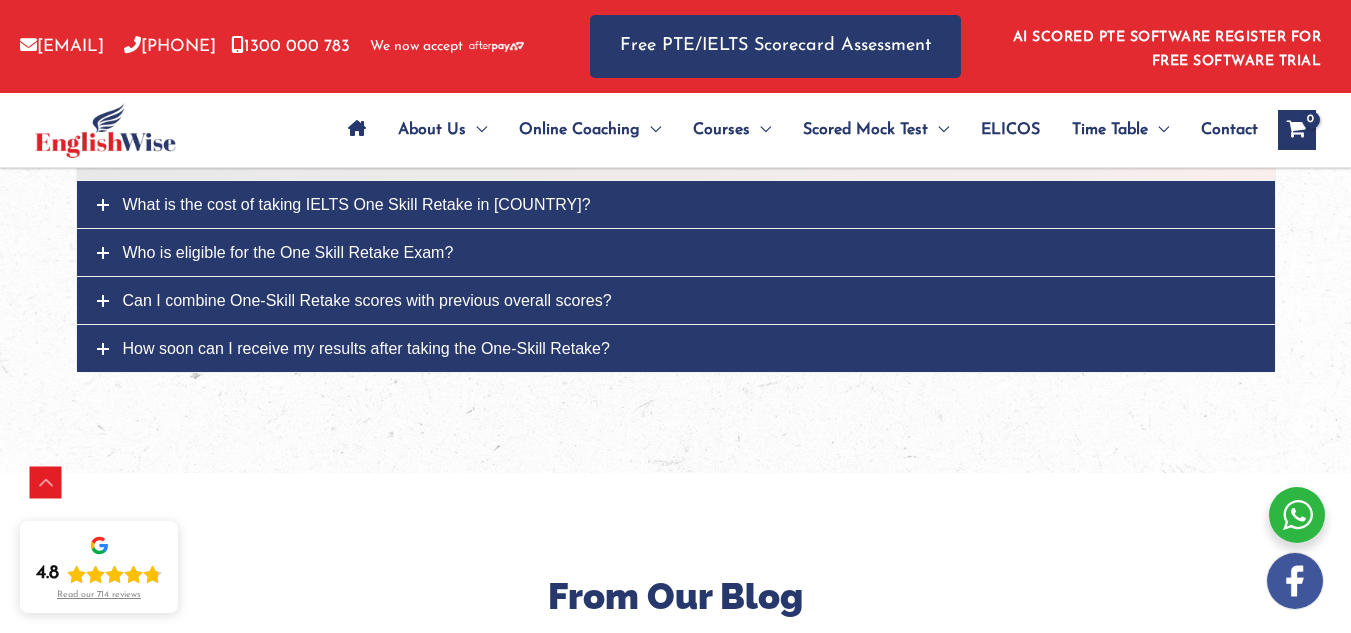 scroll, scrollTop: 6200, scrollLeft: 0, axis: vertical 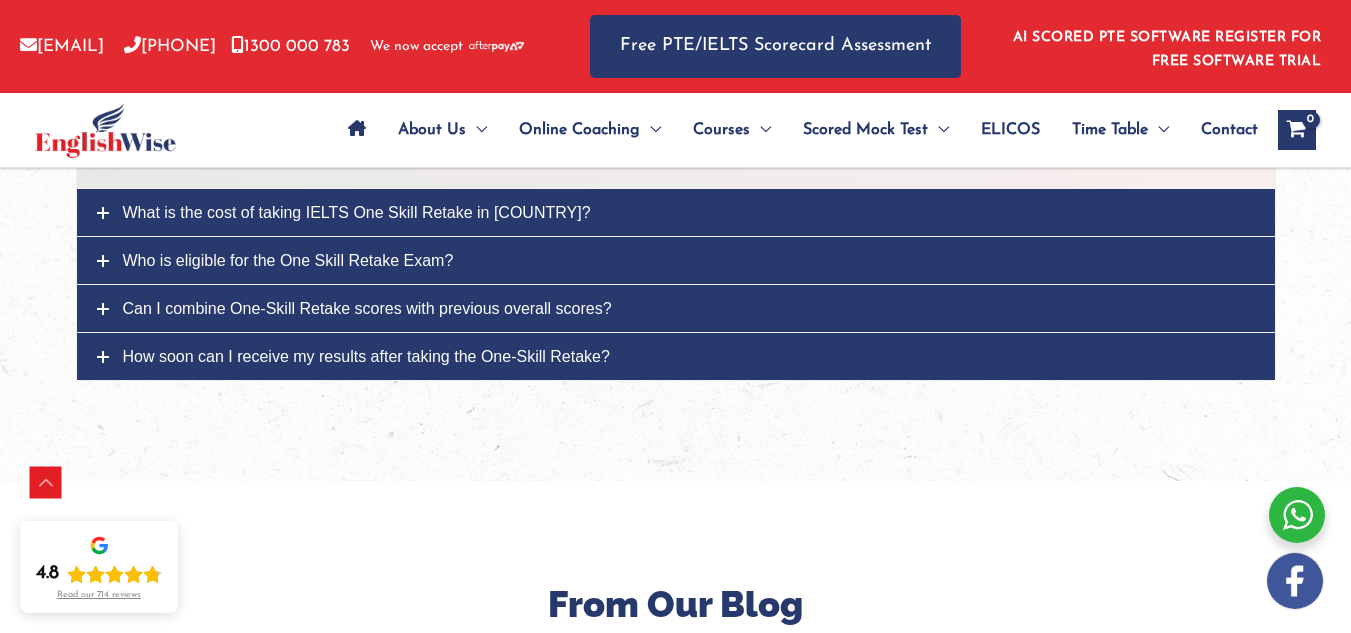 click at bounding box center (103, 213) 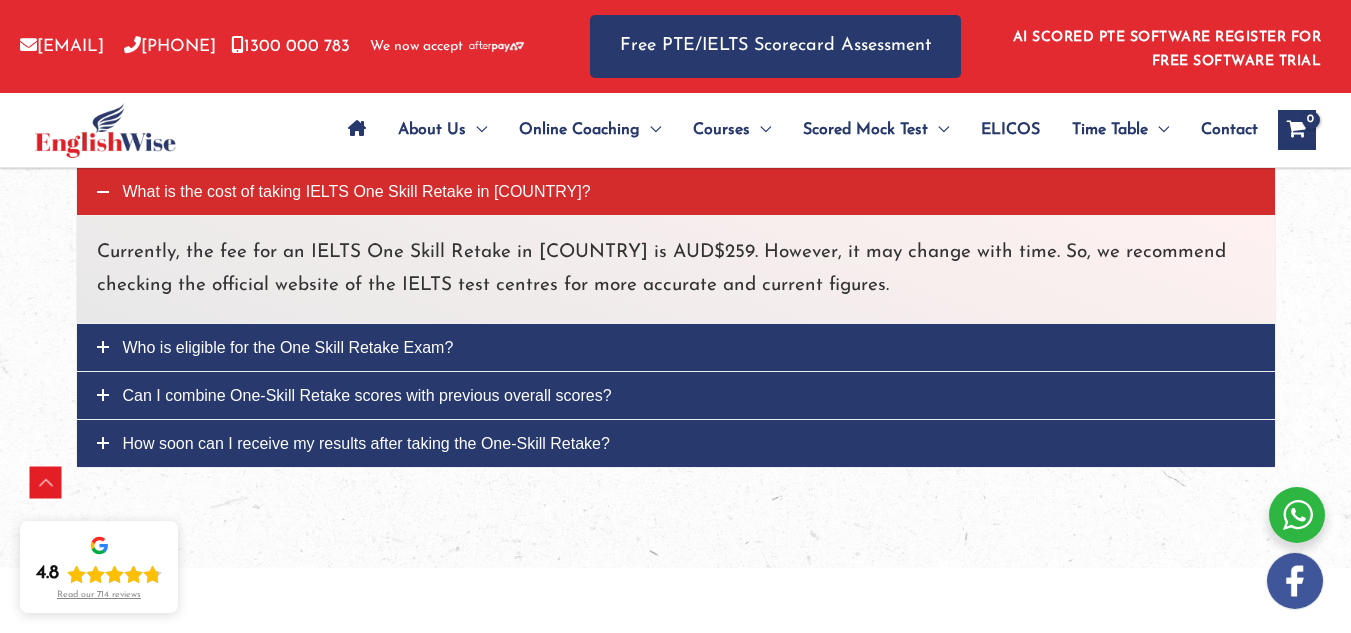 scroll, scrollTop: 6000, scrollLeft: 0, axis: vertical 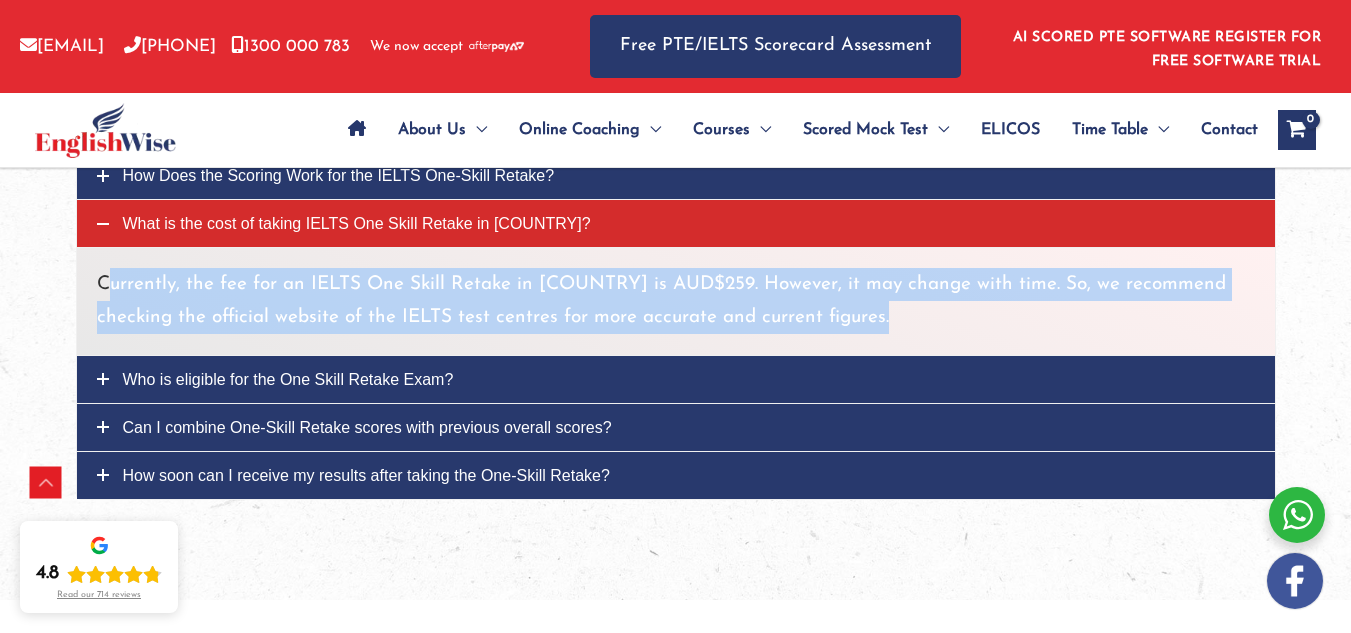 drag, startPoint x: 150, startPoint y: 383, endPoint x: 1125, endPoint y: 417, distance: 975.59265 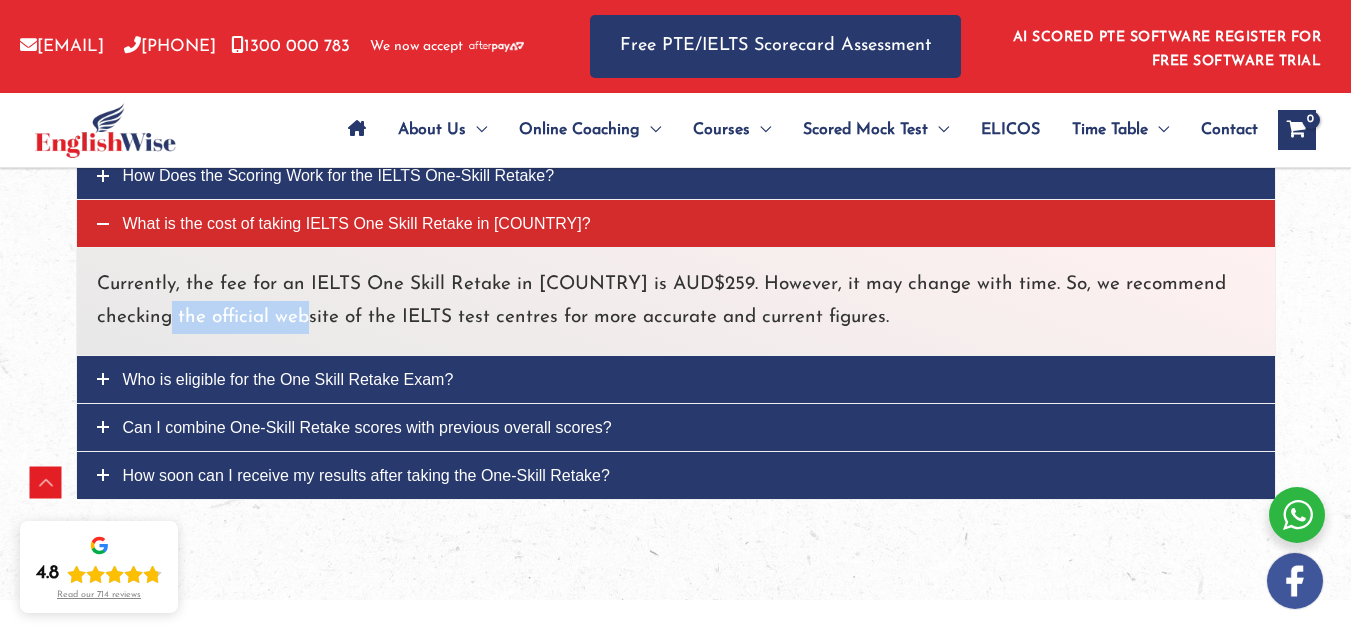 drag, startPoint x: 316, startPoint y: 413, endPoint x: 454, endPoint y: 406, distance: 138.17743 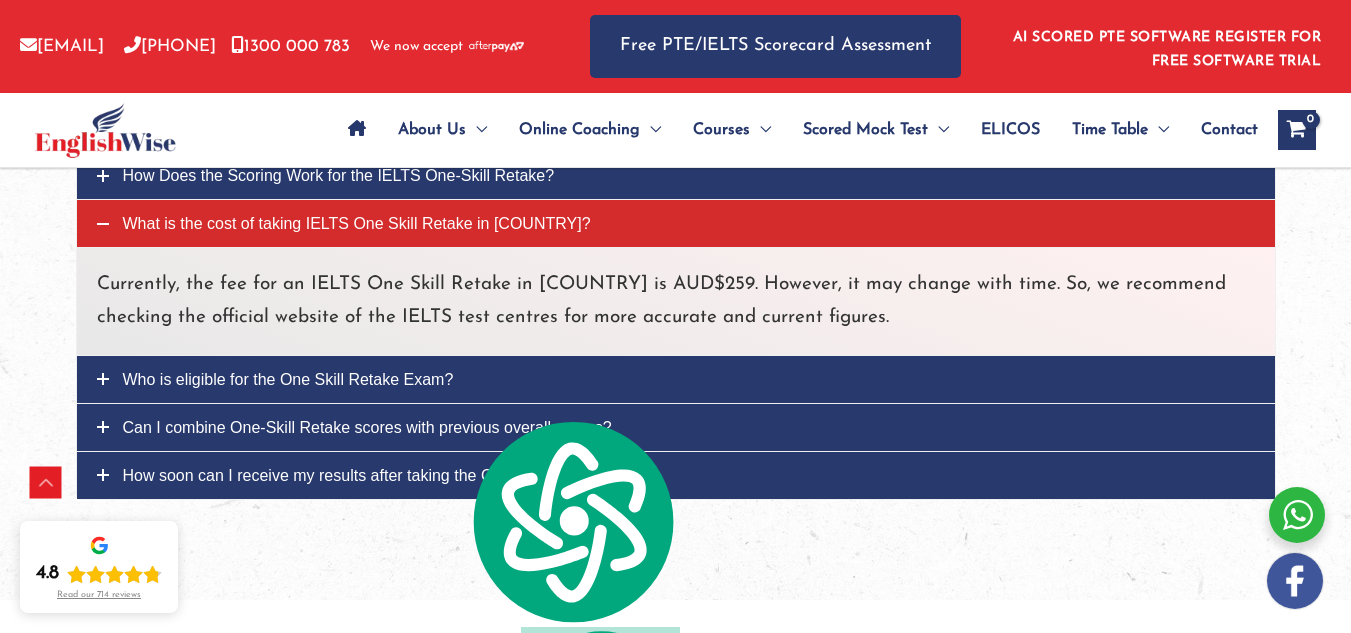 click on "Currently, the fee for an IELTS One Skill Retake in [COUNTRY] is AUD$259. However, it may change with time. So, we recommend checking the official website of the IELTS test centres for more accurate and current figures." at bounding box center [676, 301] 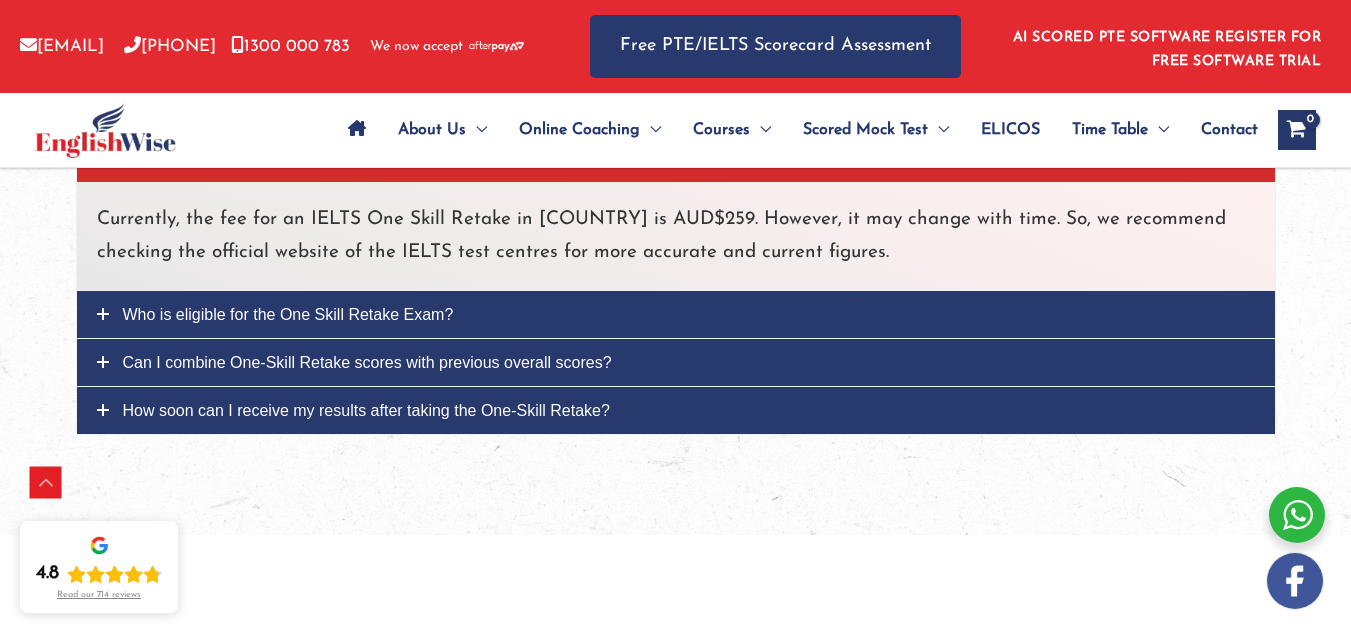 scroll, scrollTop: 6100, scrollLeft: 0, axis: vertical 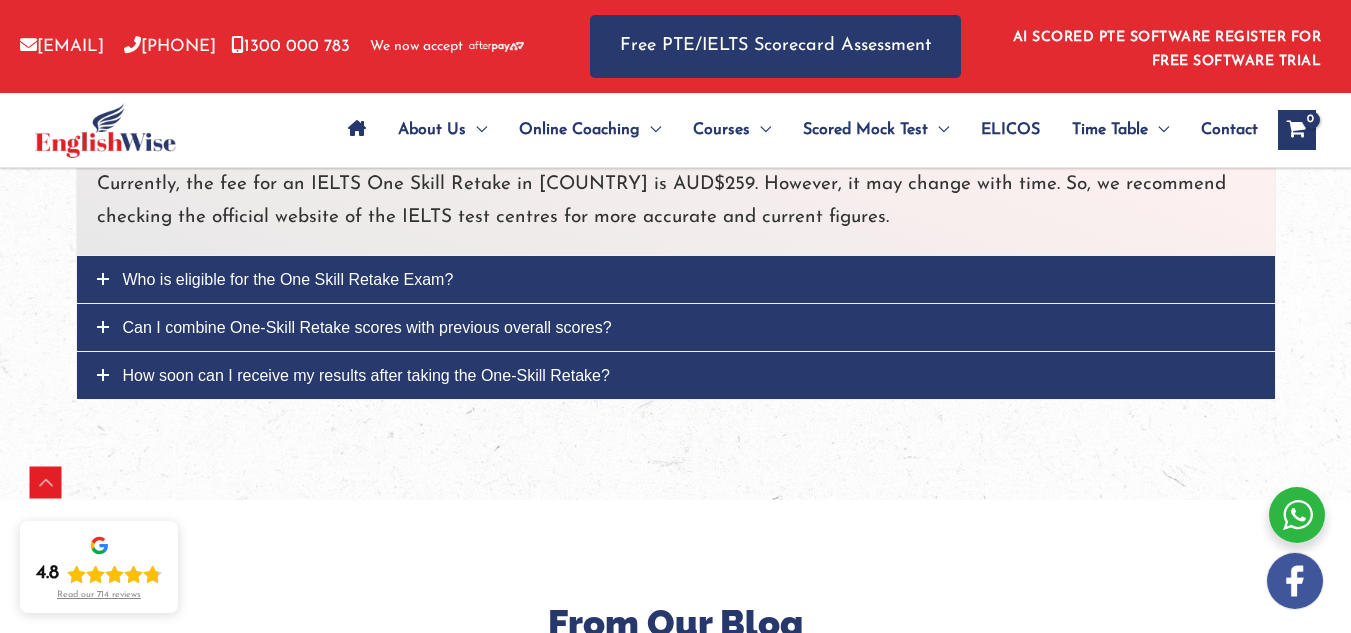click at bounding box center (103, 279) 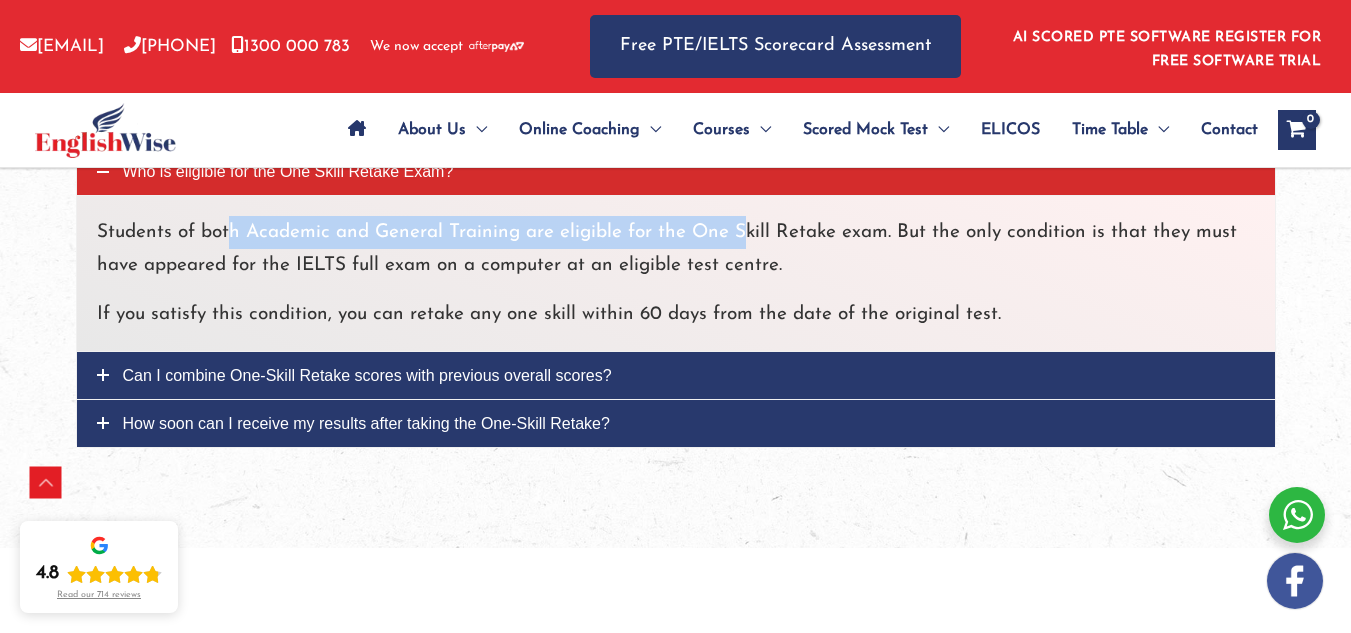 drag, startPoint x: 268, startPoint y: 323, endPoint x: 785, endPoint y: 301, distance: 517.4679 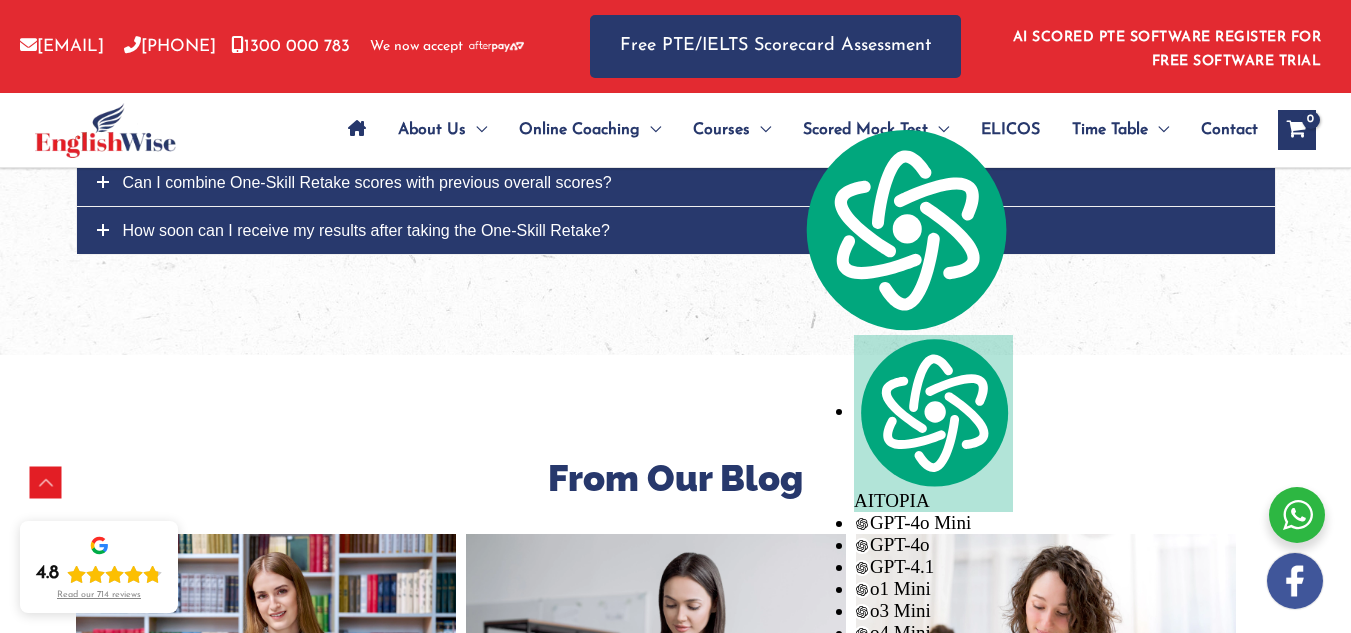 scroll, scrollTop: 6300, scrollLeft: 0, axis: vertical 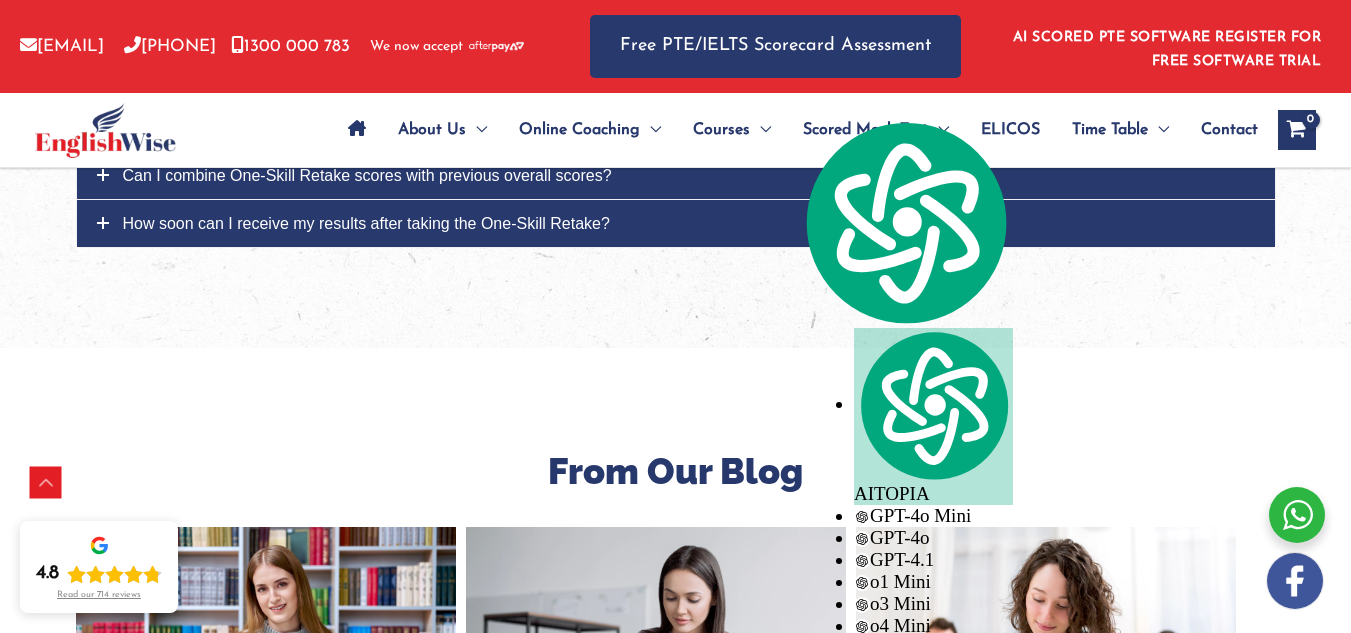 click at bounding box center [103, 175] 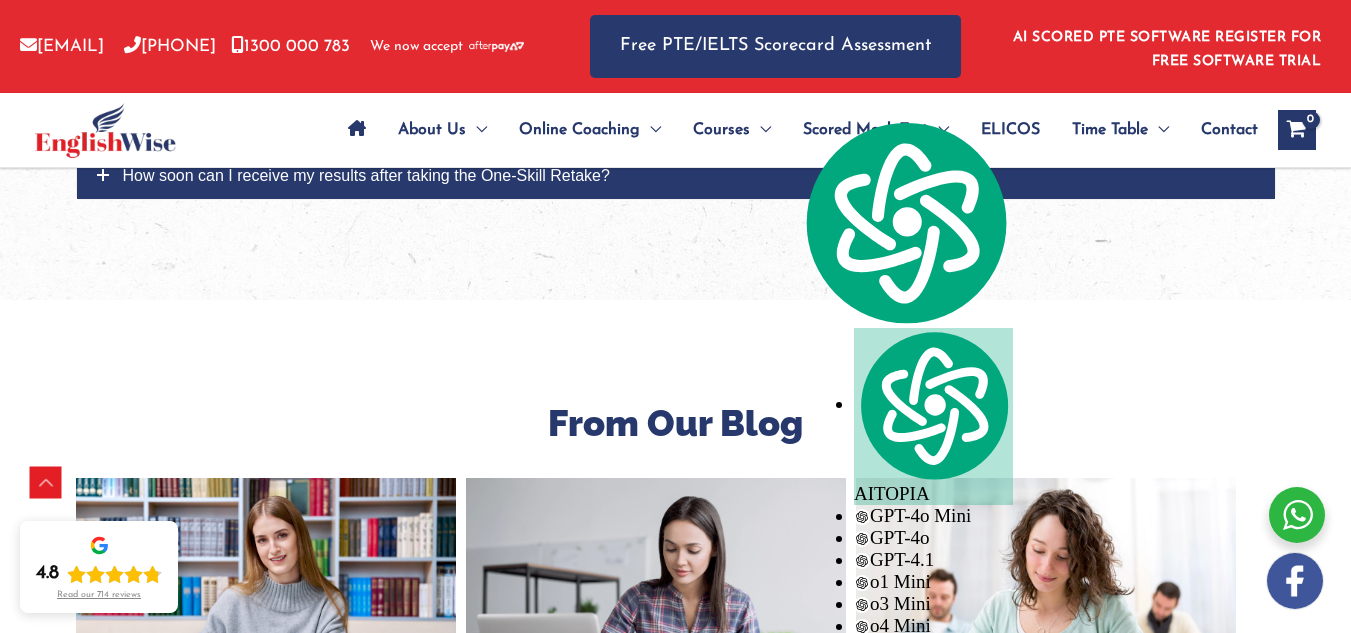 scroll, scrollTop: 6200, scrollLeft: 0, axis: vertical 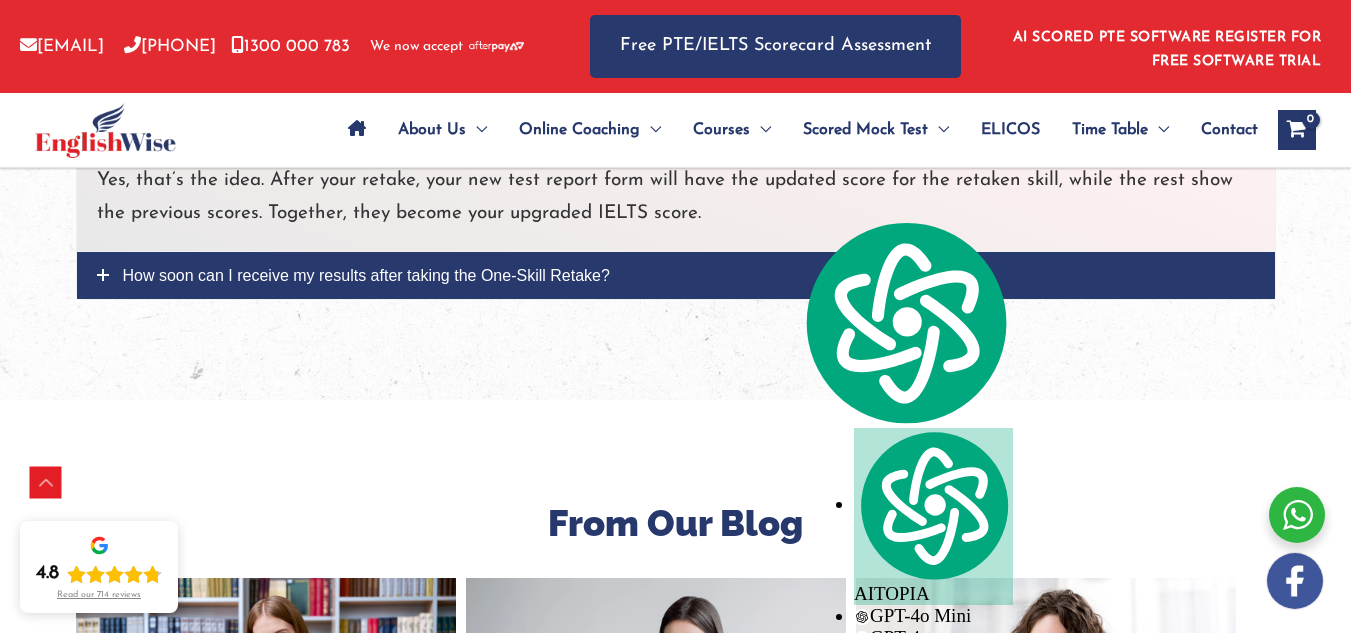 click at bounding box center [103, 275] 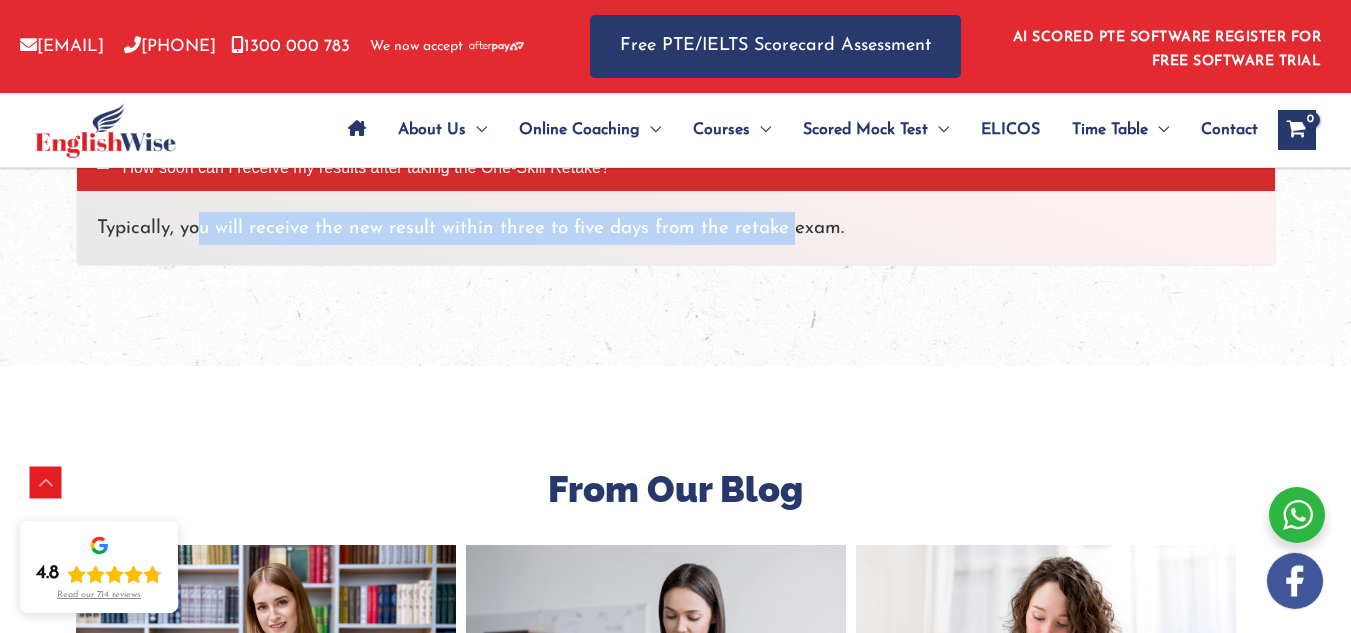 drag, startPoint x: 243, startPoint y: 321, endPoint x: 827, endPoint y: 323, distance: 584.0034 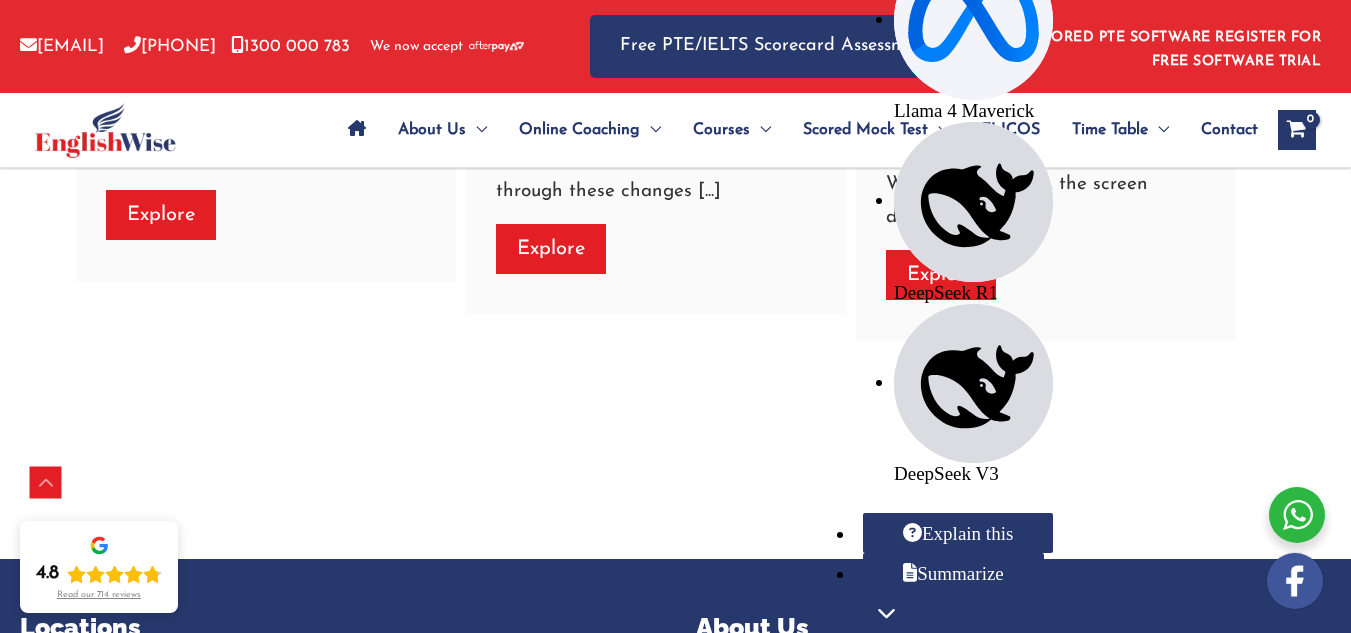 scroll, scrollTop: 7200, scrollLeft: 0, axis: vertical 